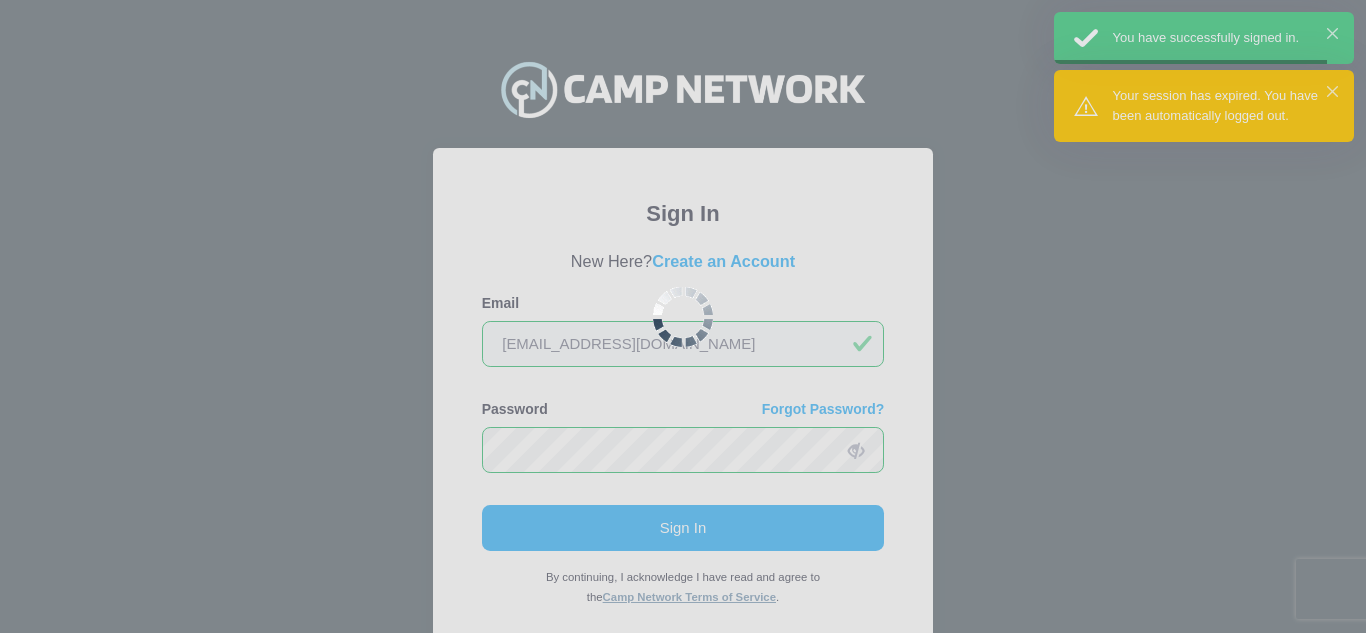 scroll, scrollTop: 0, scrollLeft: 0, axis: both 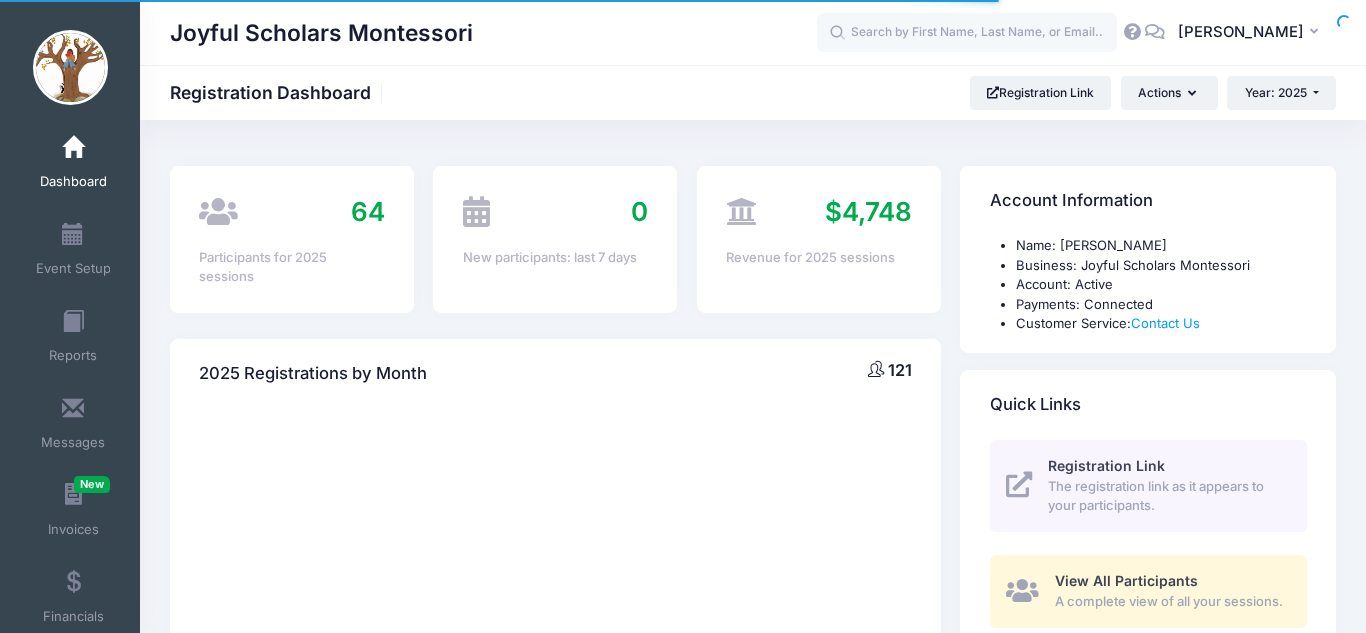 select 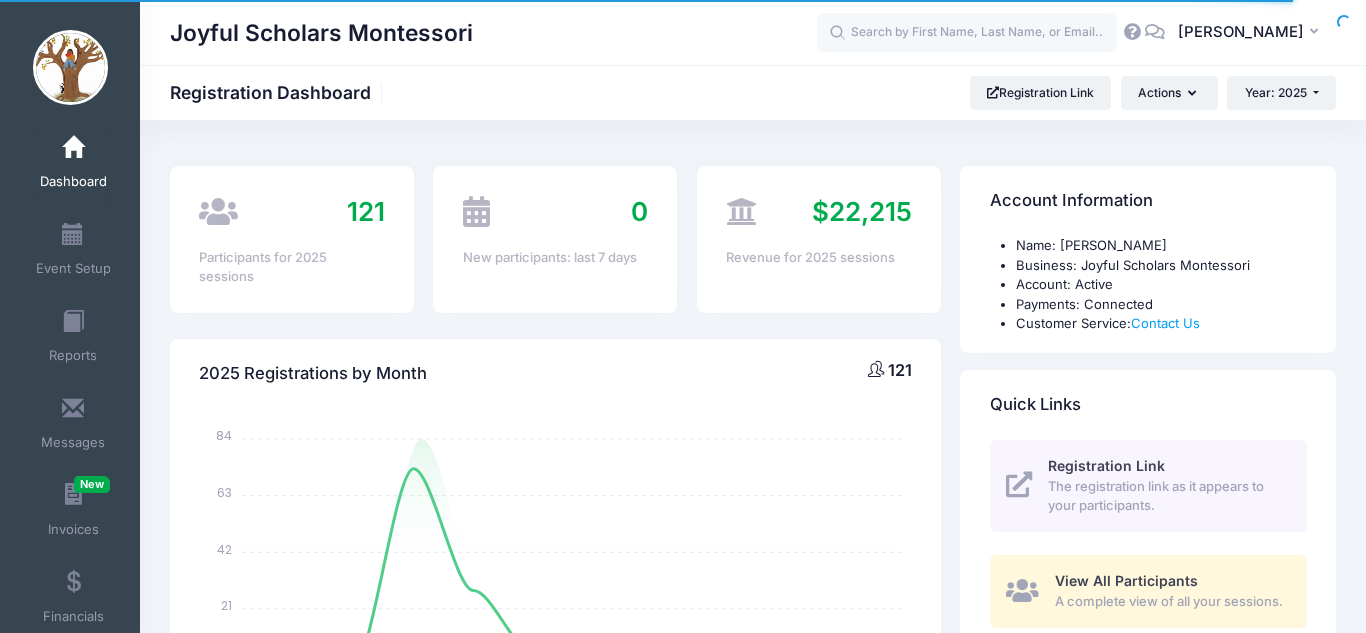 scroll, scrollTop: 0, scrollLeft: 0, axis: both 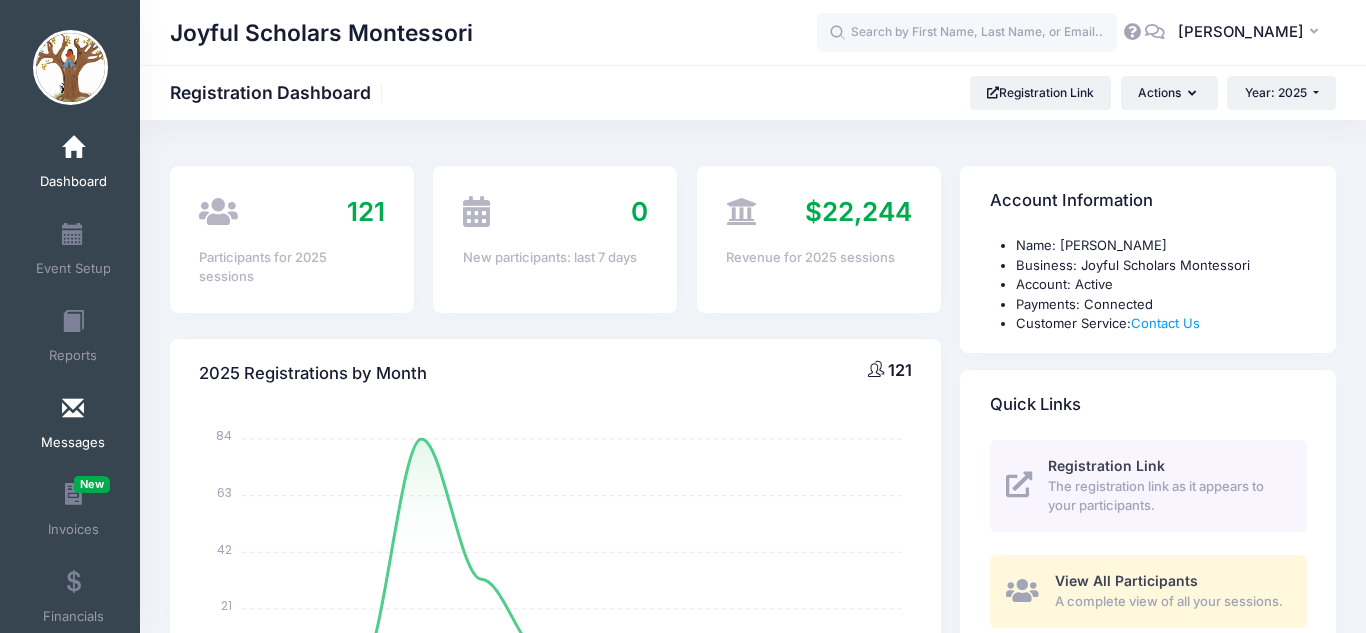 click on "Messages" at bounding box center (73, 426) 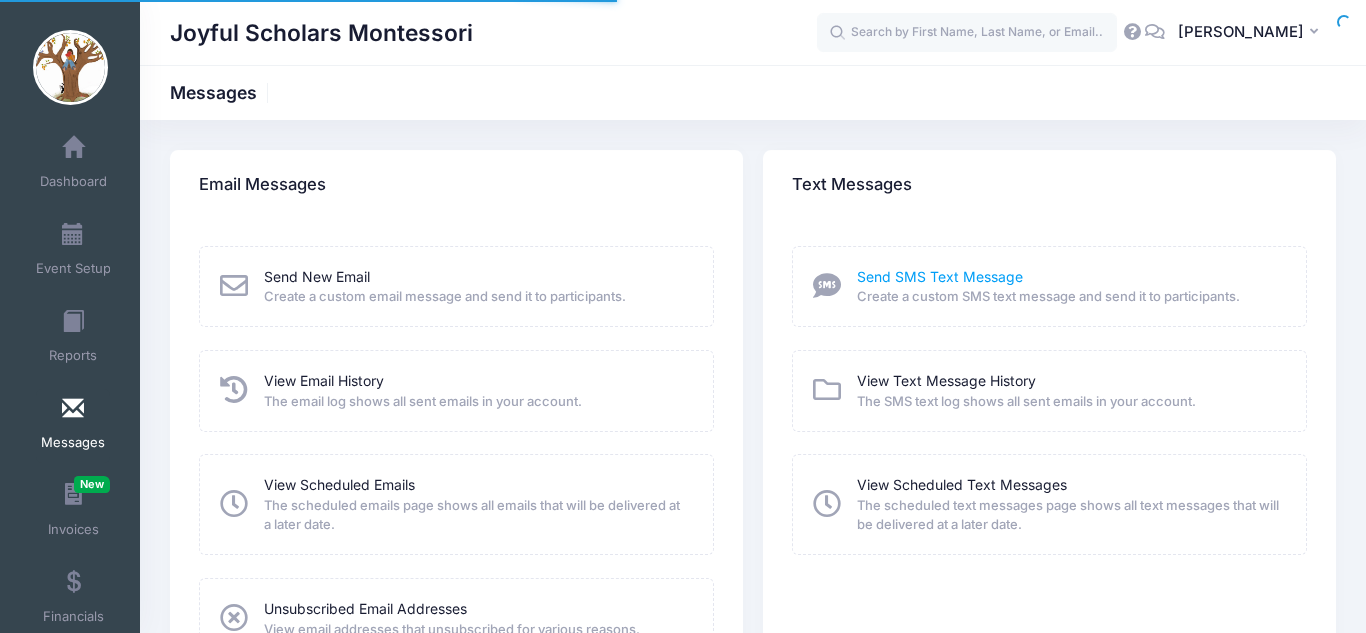 scroll, scrollTop: 0, scrollLeft: 0, axis: both 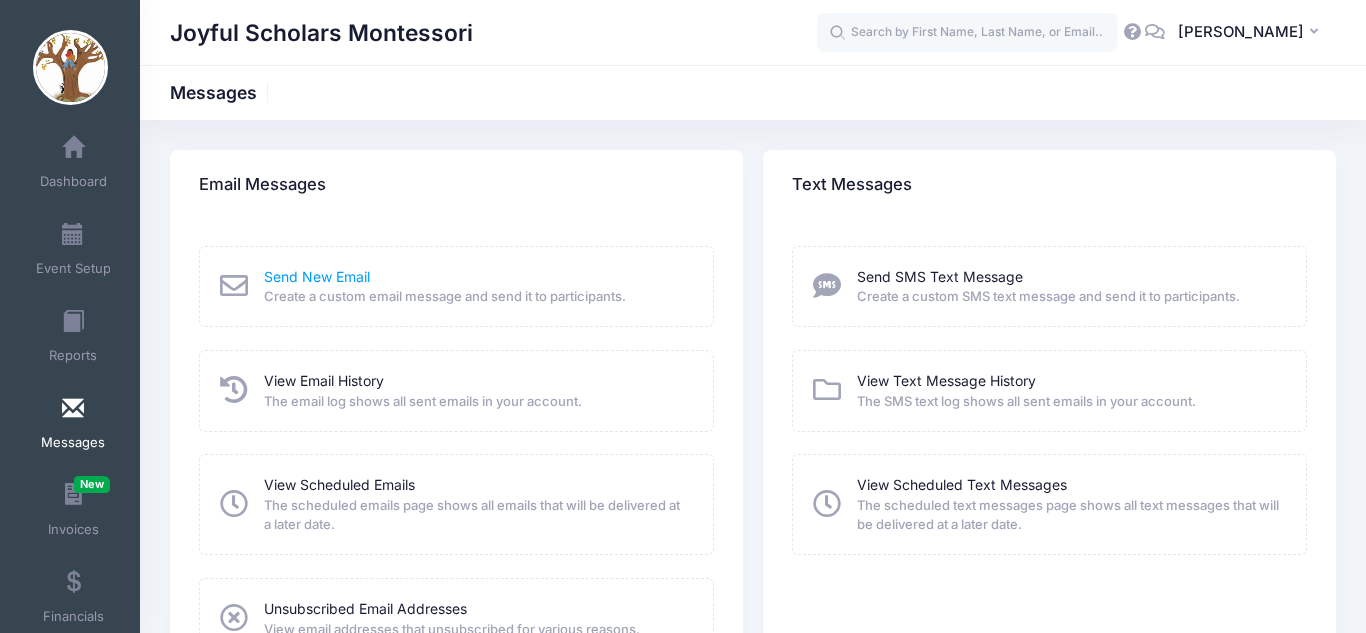 click on "Send New Email" at bounding box center (317, 276) 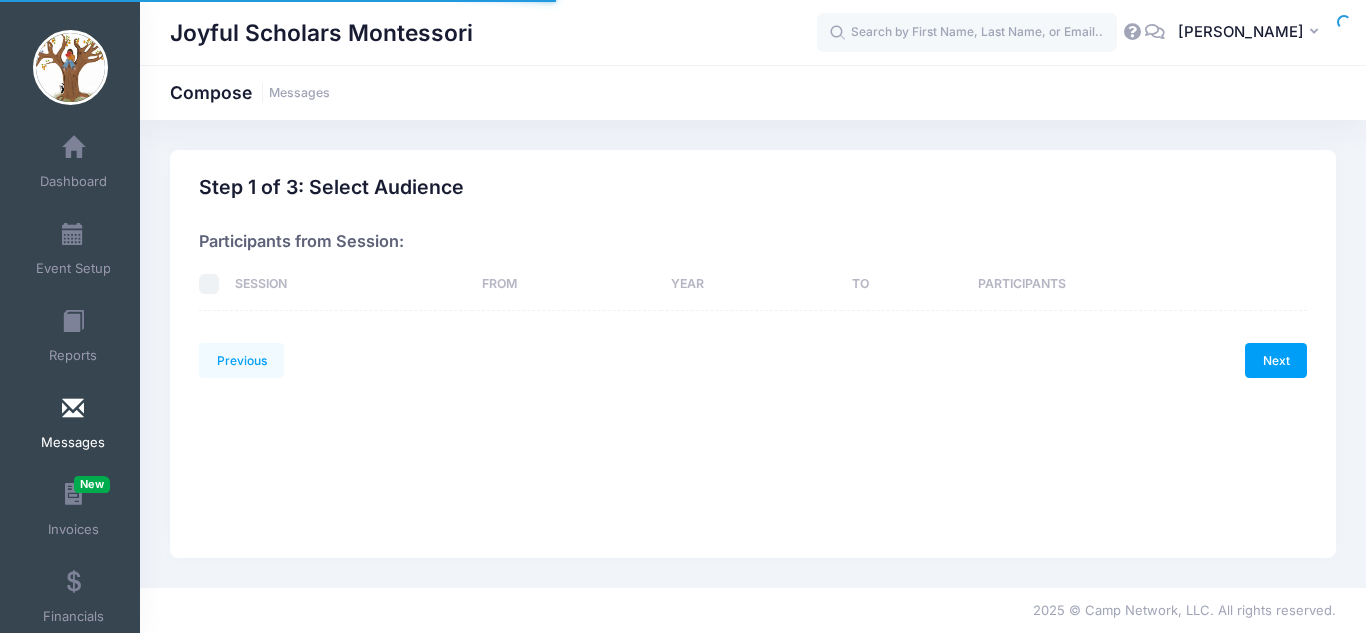 scroll, scrollTop: 0, scrollLeft: 0, axis: both 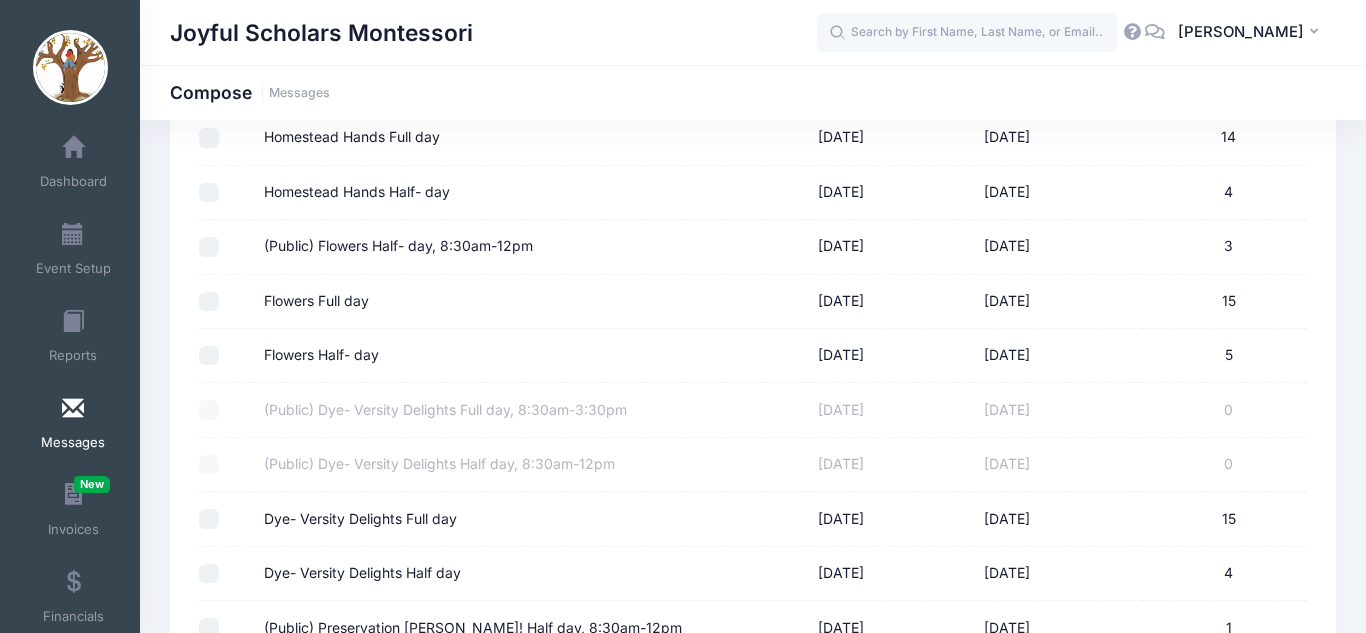 click on "Flowers Full day" at bounding box center [209, 302] 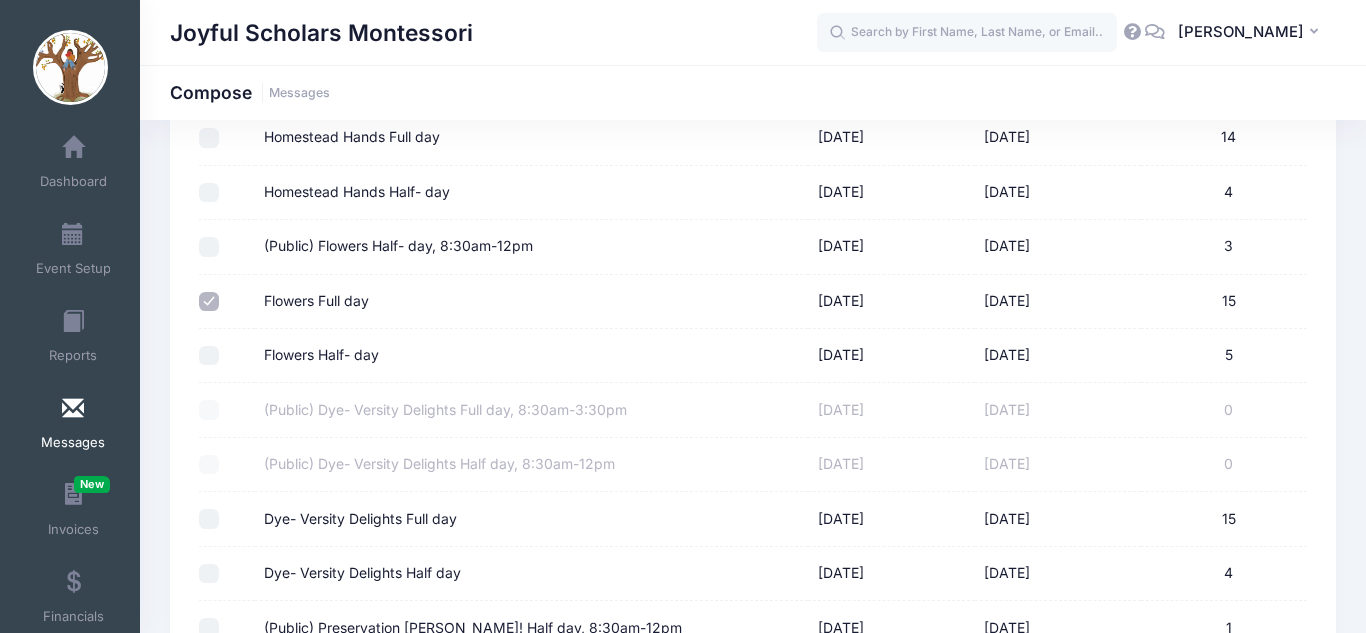 click on "(Public) Flowers Half- day, 8:30am-12pm" at bounding box center [209, 247] 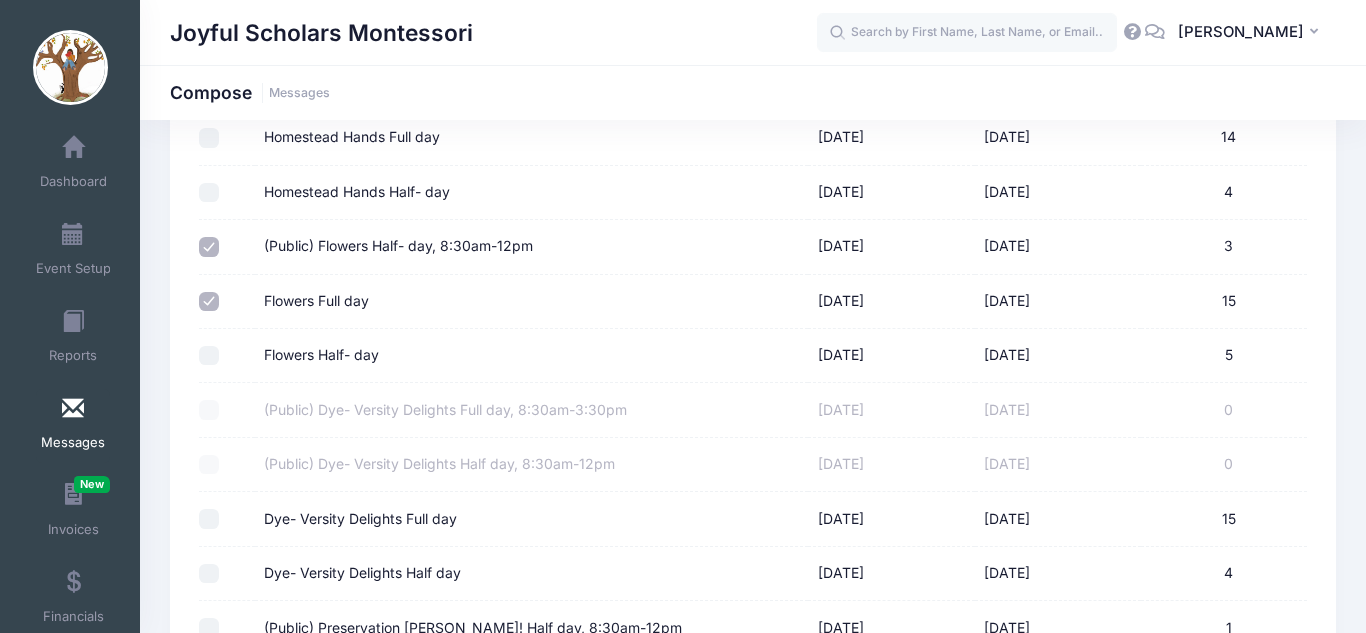 click on "Flowers Half- day" at bounding box center (209, 356) 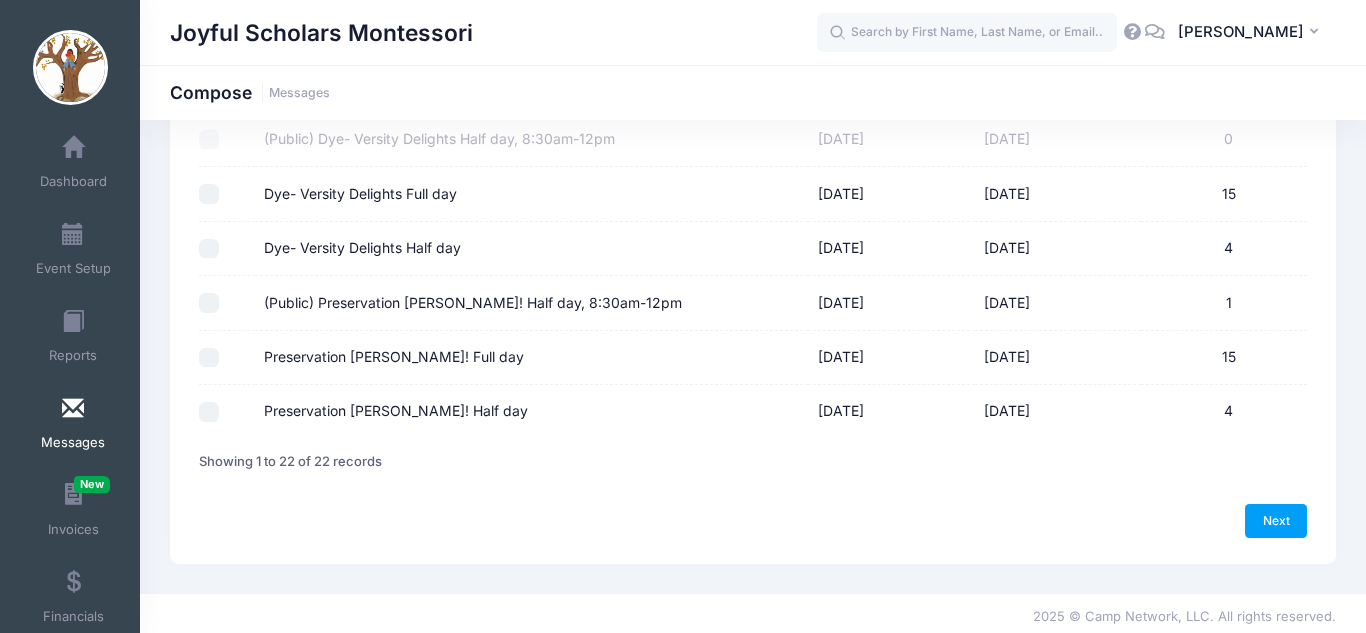 scroll, scrollTop: 1090, scrollLeft: 0, axis: vertical 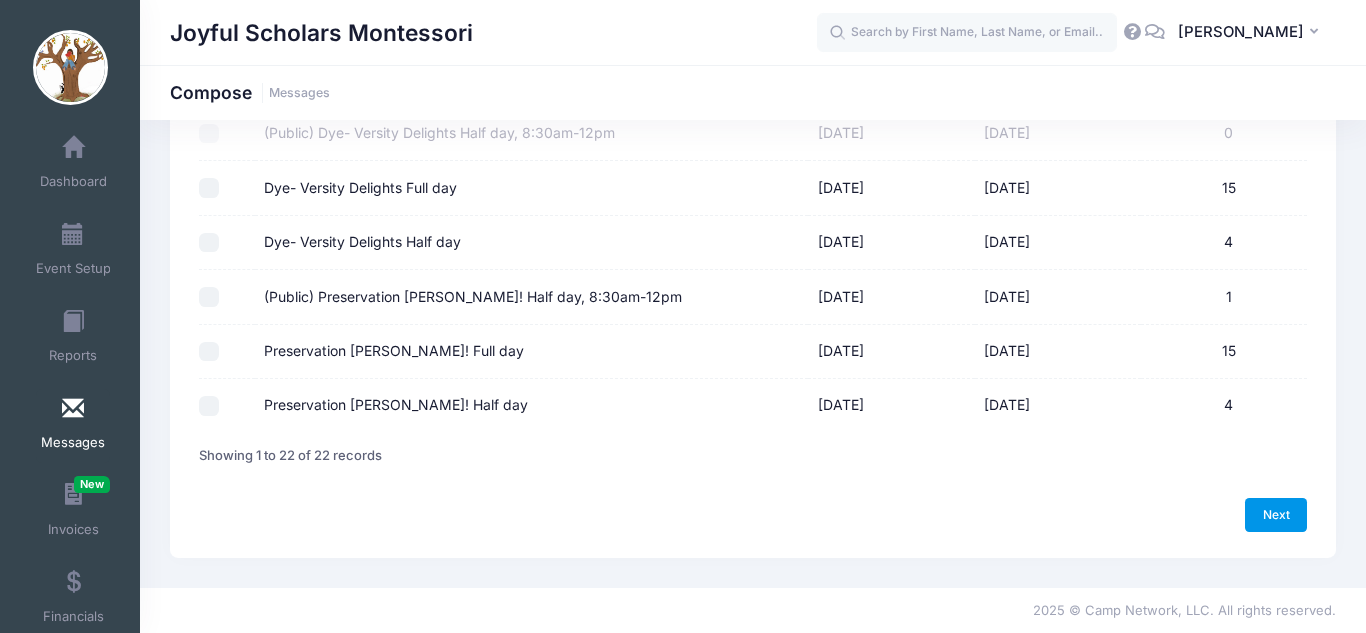 click on "Next" at bounding box center (1276, 515) 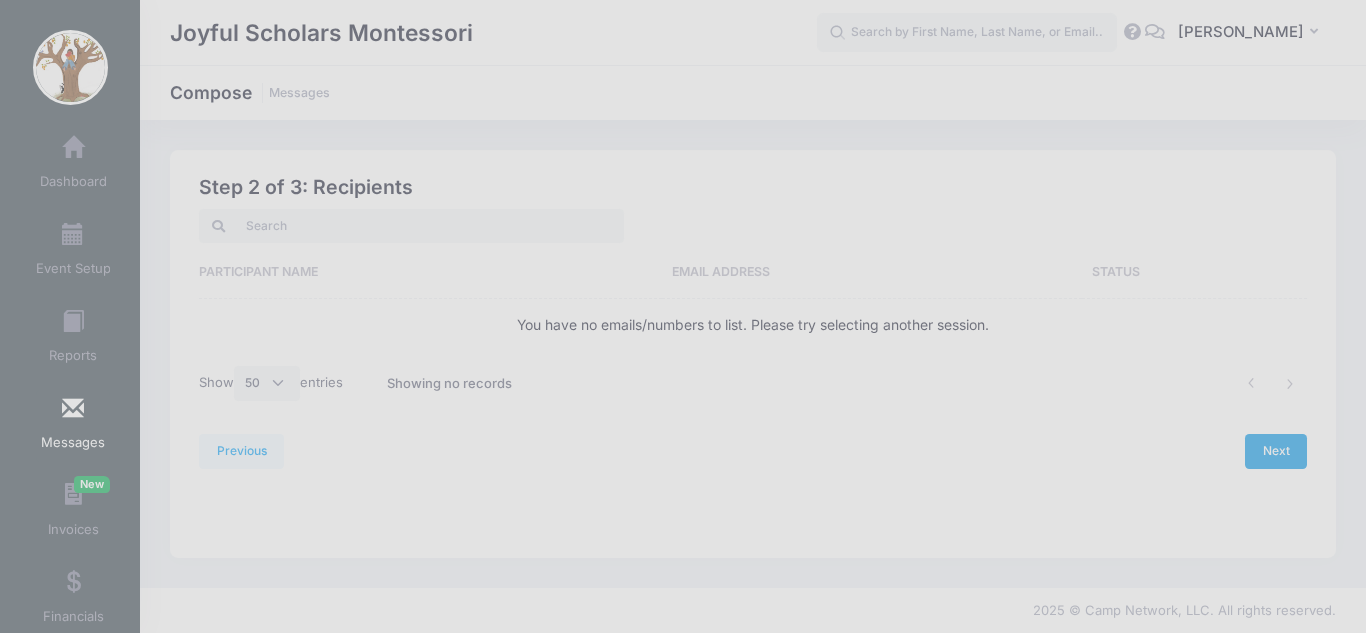 scroll, scrollTop: 0, scrollLeft: 0, axis: both 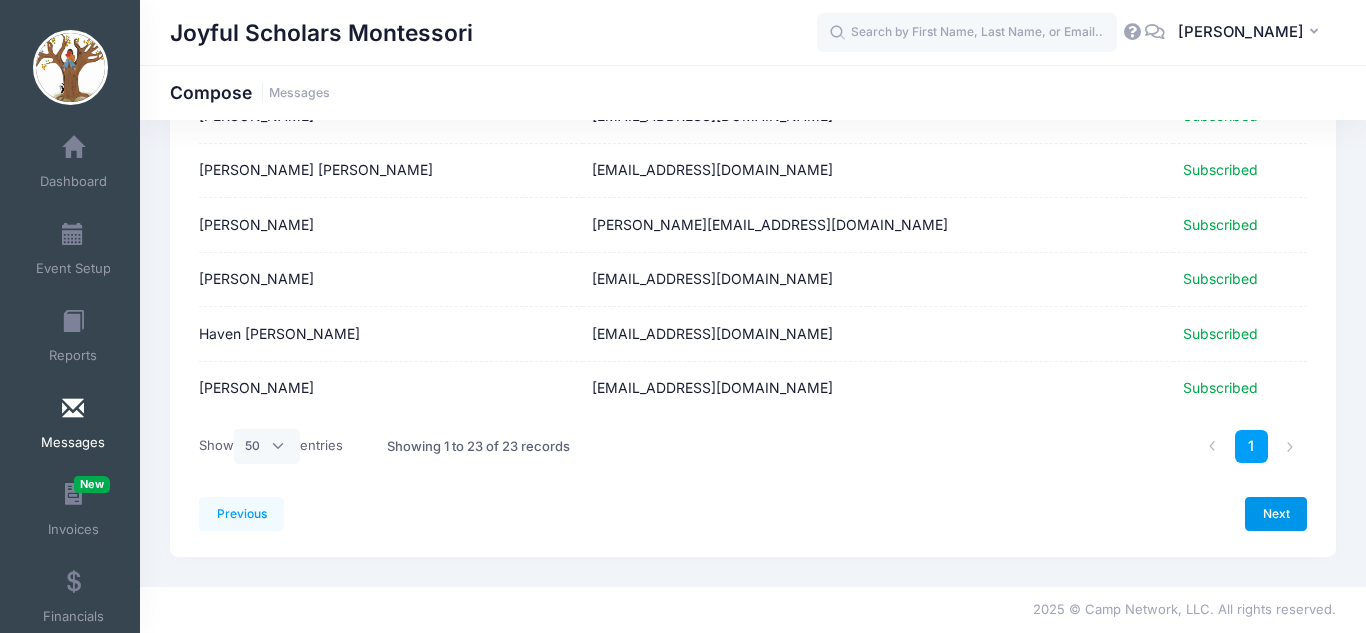 click on "Next" at bounding box center (1276, 514) 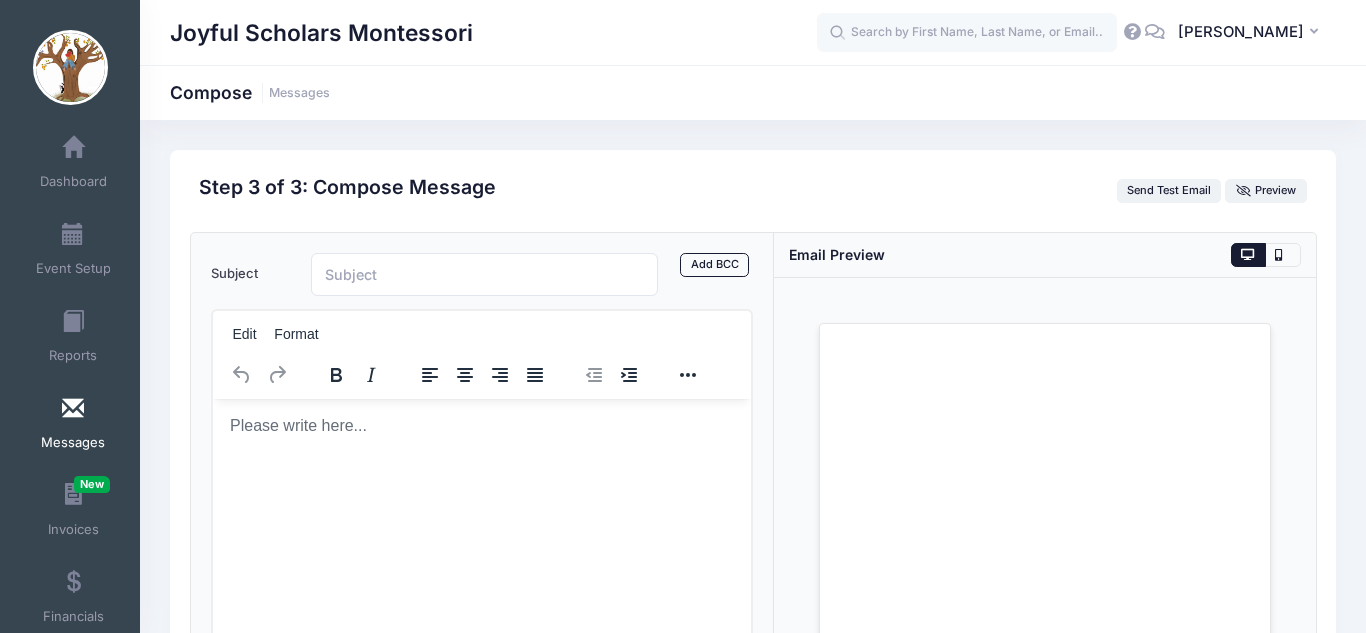 scroll, scrollTop: 0, scrollLeft: 0, axis: both 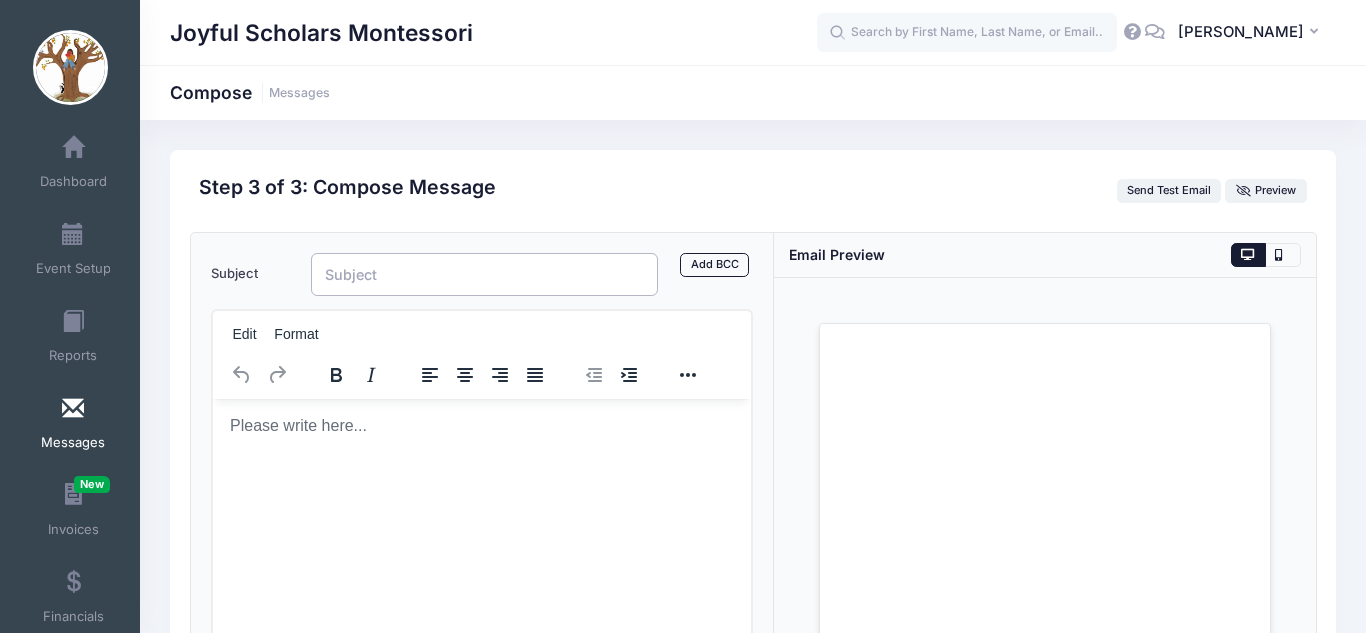 click on "Subject" at bounding box center [484, 274] 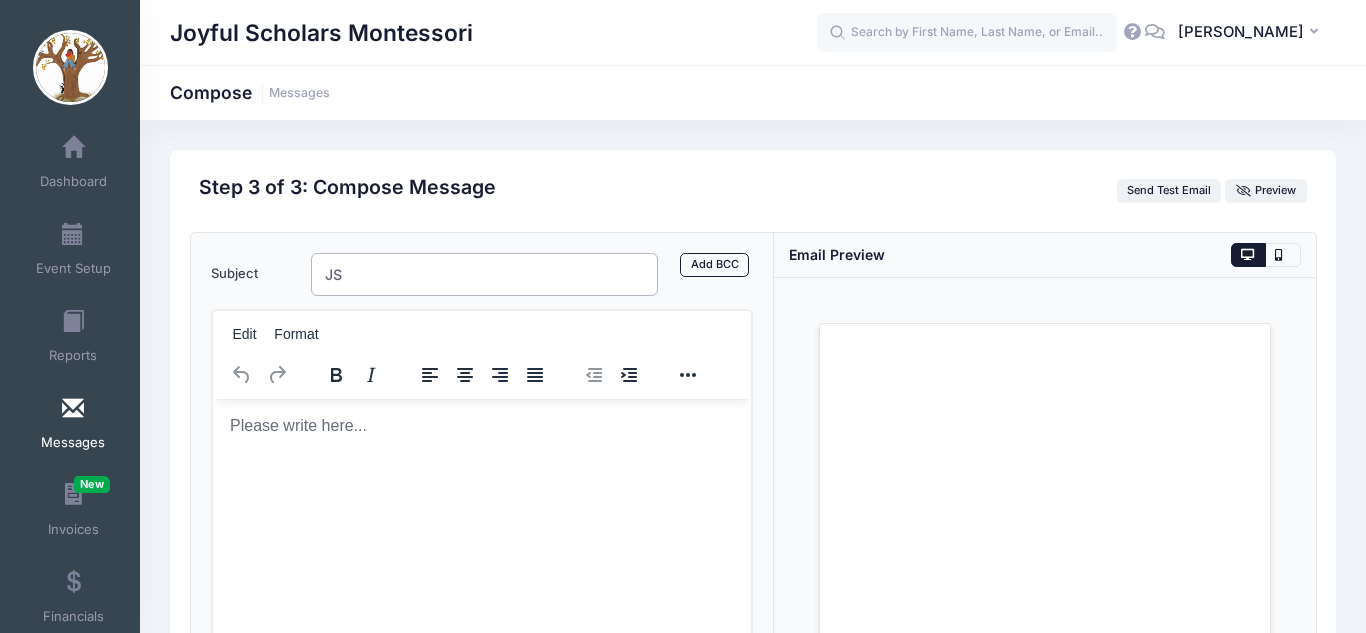 type on "J" 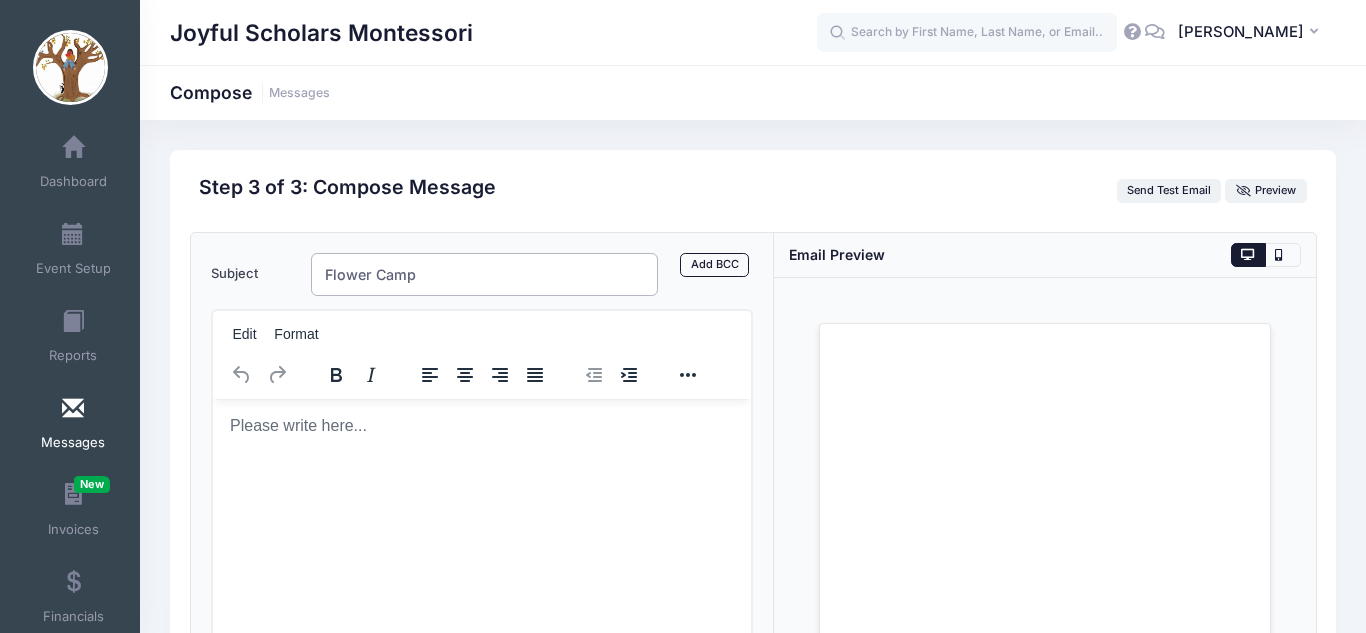 type on "Flower Camp" 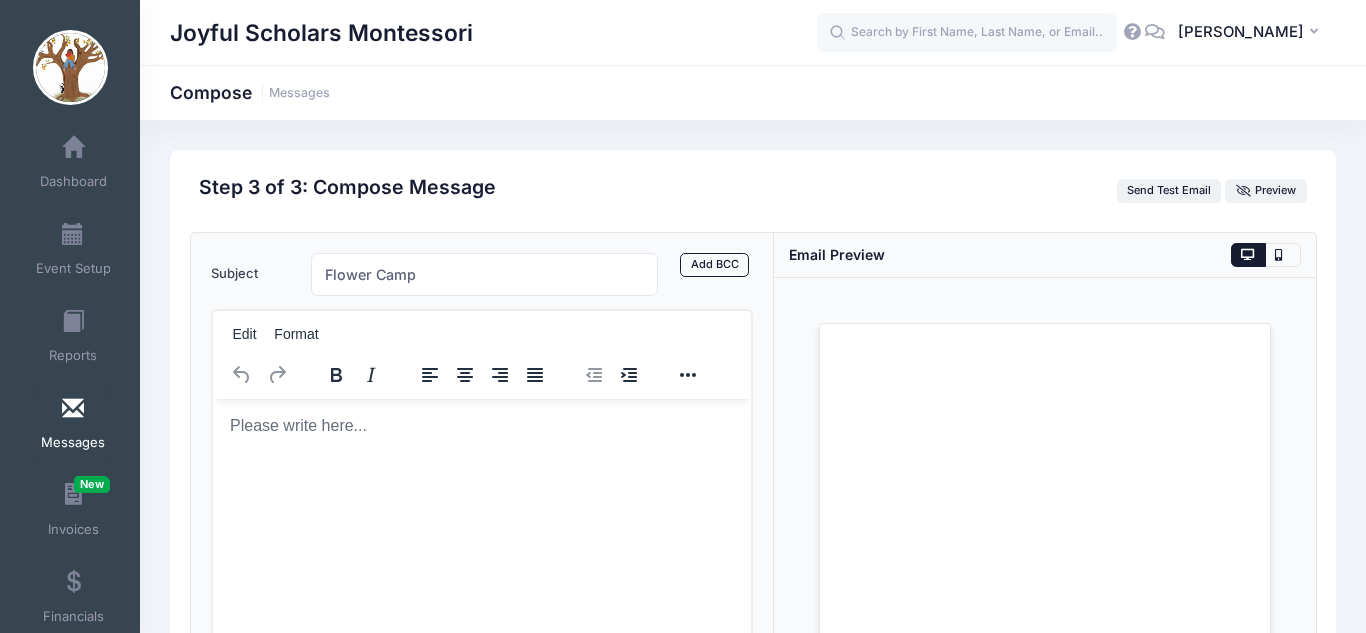 click at bounding box center [481, 425] 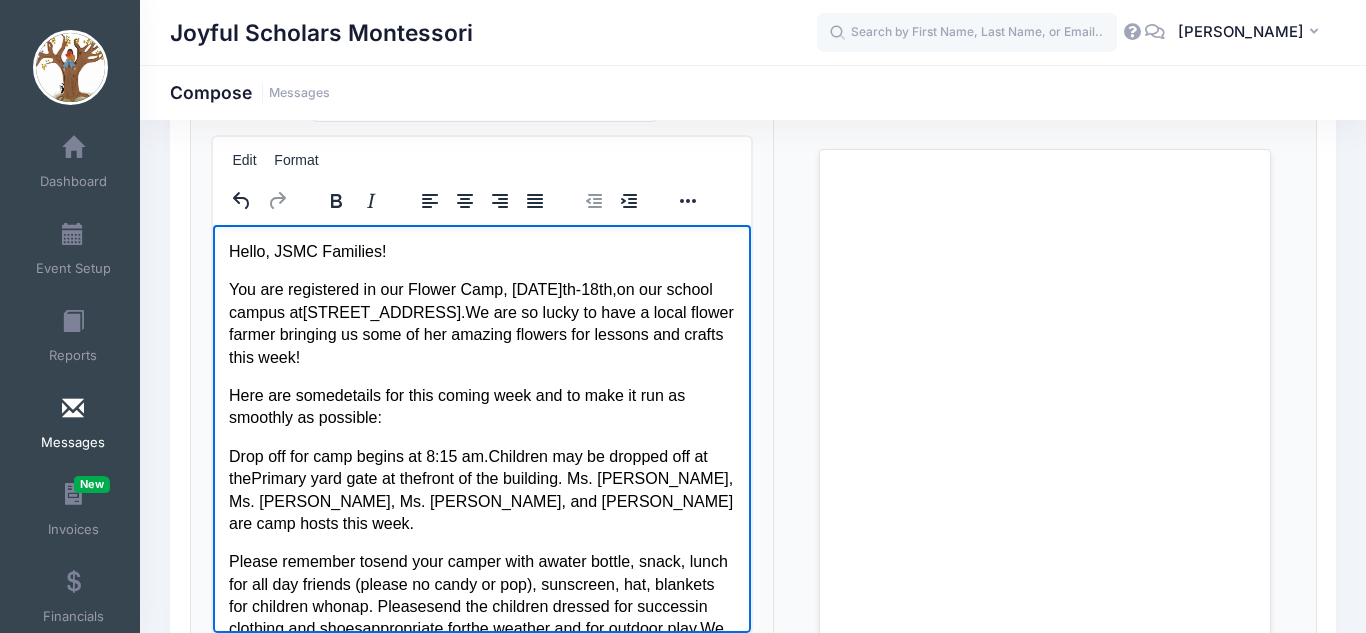 scroll, scrollTop: 1024, scrollLeft: 0, axis: vertical 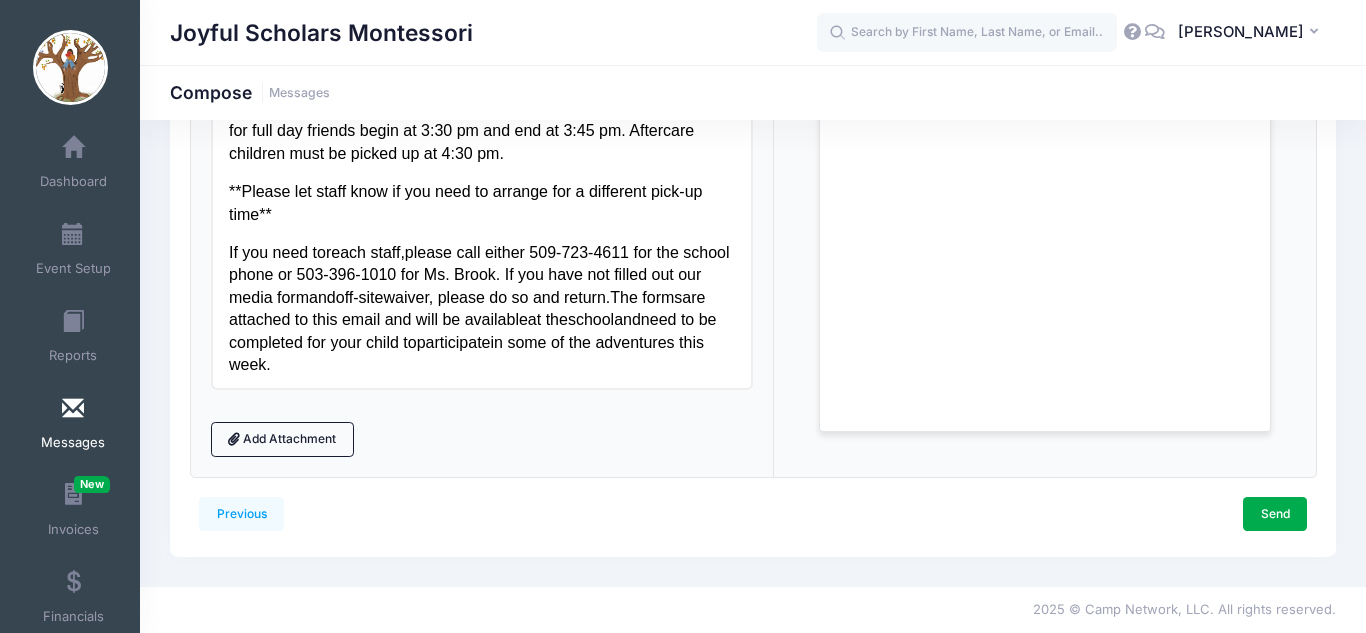 click on "H ello , JSMC Families!   You are registered in our Flower Camp, July 14 th -18 th ,  on our school campus at  1407 Walla Walla Ave, Wenatchee.   We are so lucky to have a local flower farmer bringing us some of her amazing flowers for lessons and crafts this week!    Here are some  details for this coming week and to make it run as smoothly as possible :    Drop off for camp begins at 8:15 am.  Children may be dropped off at the  Primary yard gate at the  front of the building. Ms. Rachel, Ms. Felicia, Ms. Daniela, and Ms. Ivy are camp hosts this week.    Please remember to  send your camper with a  water bottle, snack, lunch for all day friends (please no candy or pop), sunscreen, hat, blankets for children who  n ap .   Please  send the children d ress ed   for success  in clothing and shoes  appropriate for  the weather and for outdoor play.  We will have a water play day this week and ask that you send a swimsuit and towel on that day as well (we will send a reminder email the day before).   :" at bounding box center [481, -288] 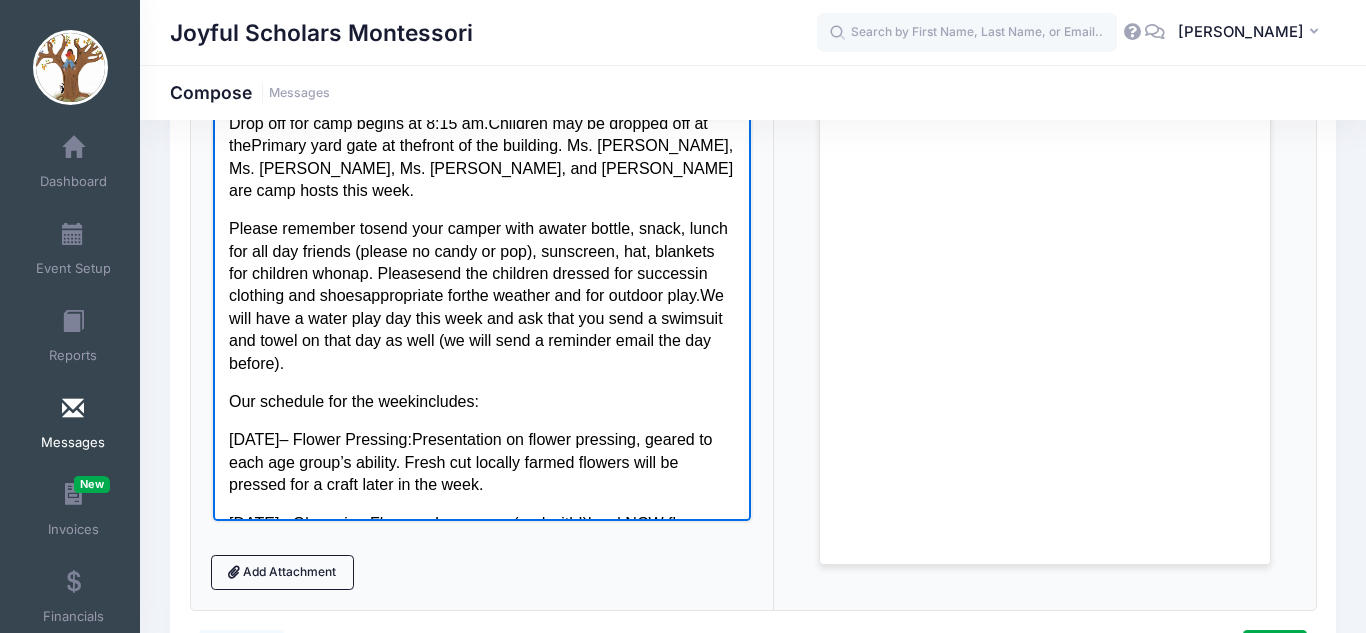 scroll, scrollTop: 183, scrollLeft: 0, axis: vertical 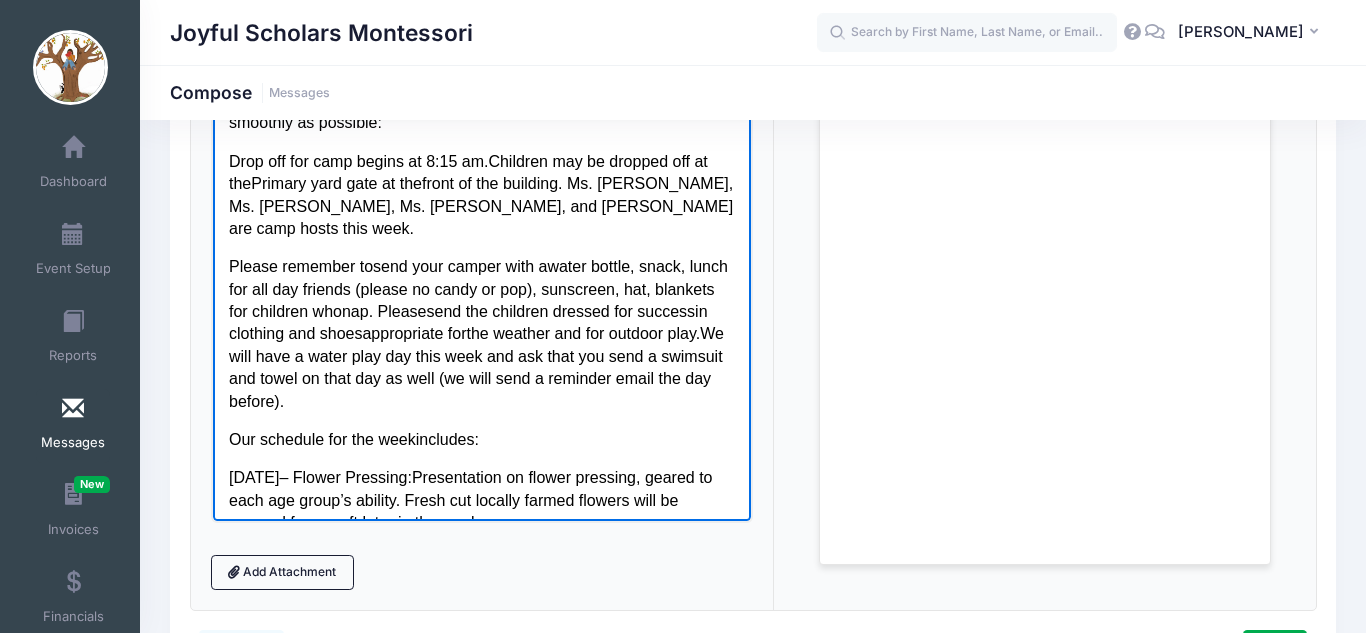 click on "water bottle, snack, lunch for all day friends (please no candy or pop), sunscreen, hat, blankets for children who" at bounding box center (477, 288) 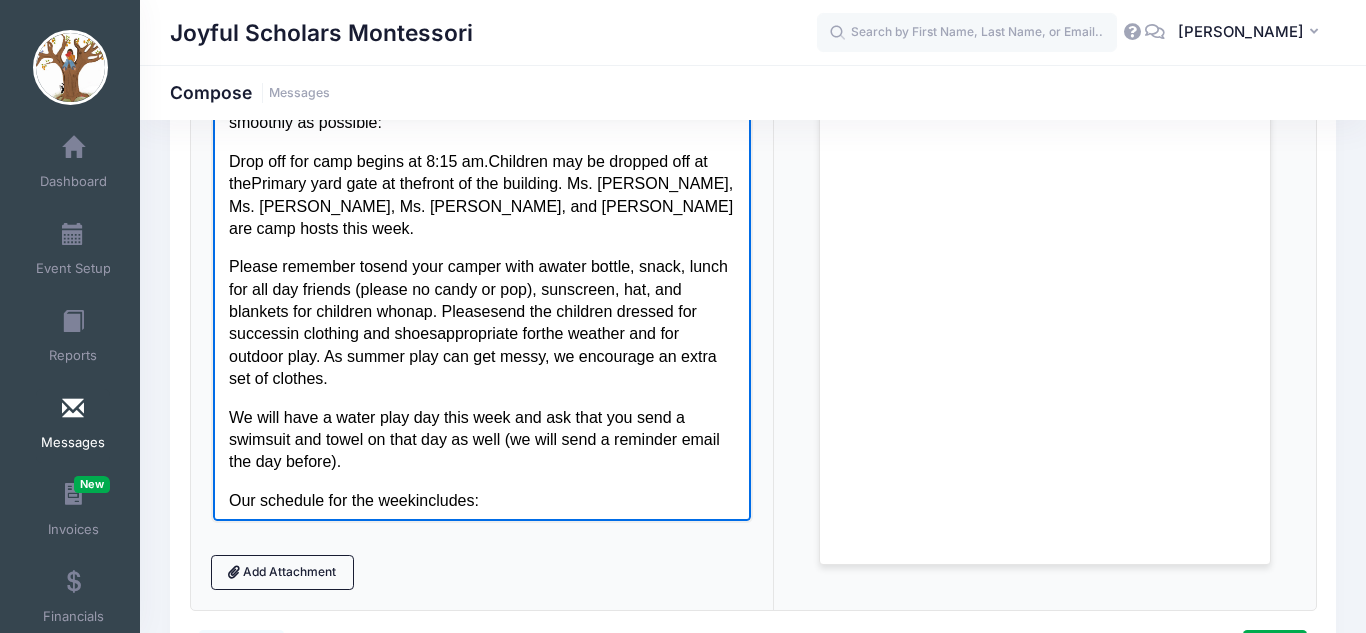 click on "the weather and for outdoor play. As summer play can get messy, we encourage an extra set of clothes." at bounding box center [472, 355] 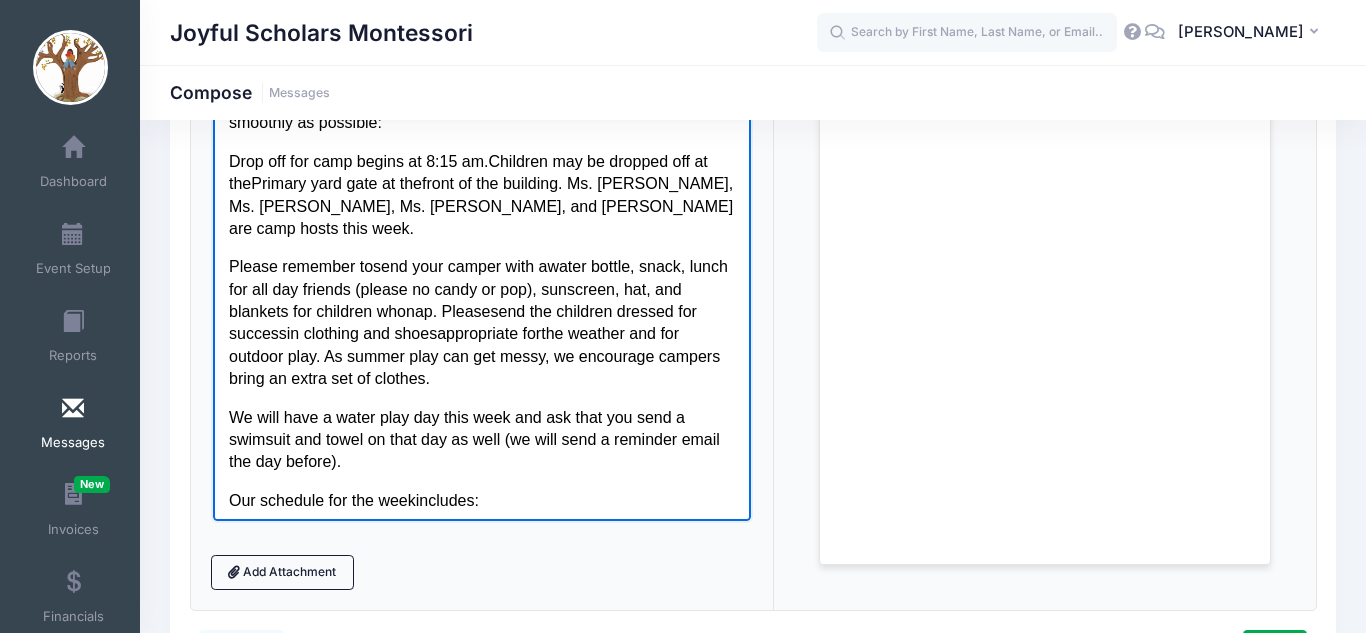 click on "Please remember to  send your camper with a  water bottle, snack, lunch for all day friends (please no candy or pop), sunscreen, hat, and blankets for children who  n ap .   Please  send the children d ress ed   for success  in clothing and shoes  appropriate for  the weather and for outdoor play. As summer play can get messy, we encourage campers bring an extra set of clothes.  We will have a water play day this week and ask that you send a swimsuit and towel on that day as well (we will send a reminder email the day before)." at bounding box center (481, 364) 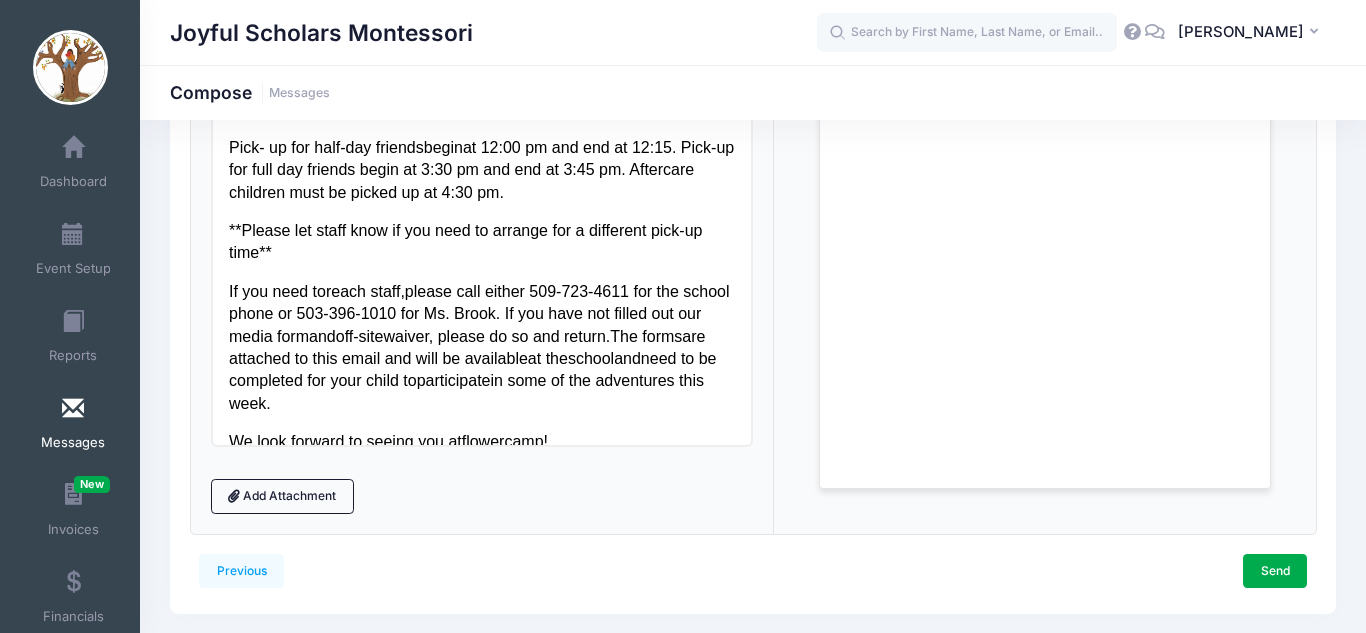 scroll, scrollTop: 366, scrollLeft: 0, axis: vertical 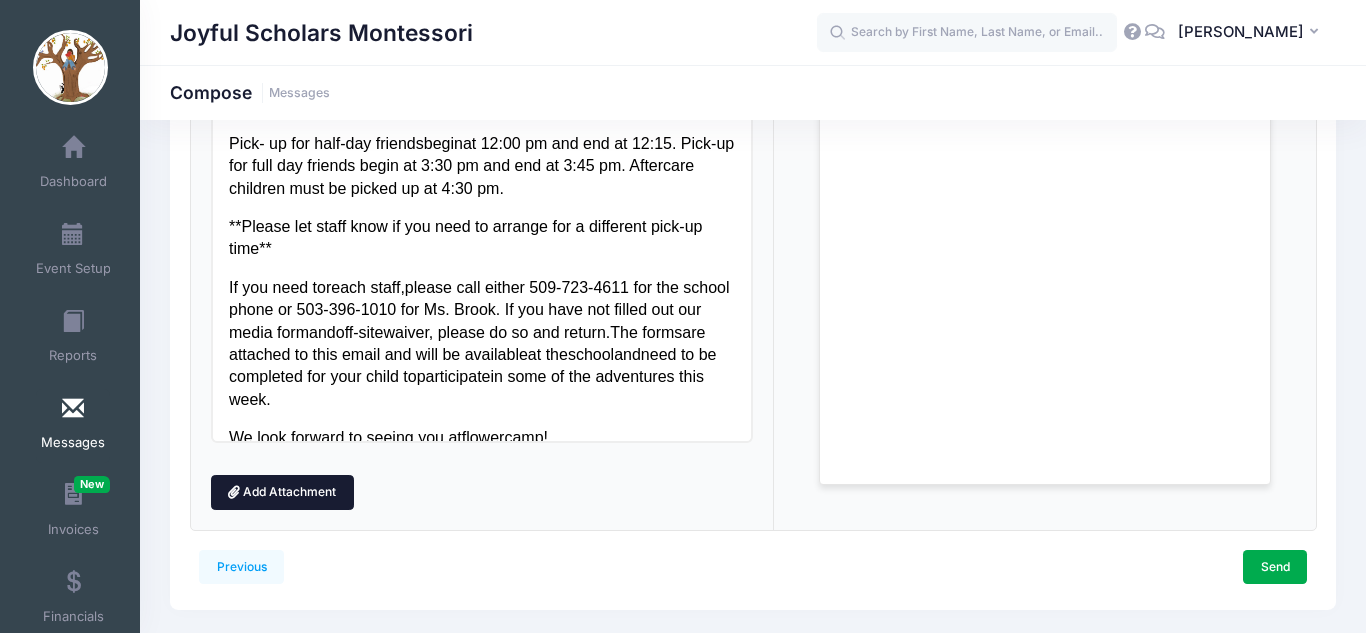 click on "Add Attachment" at bounding box center [282, 492] 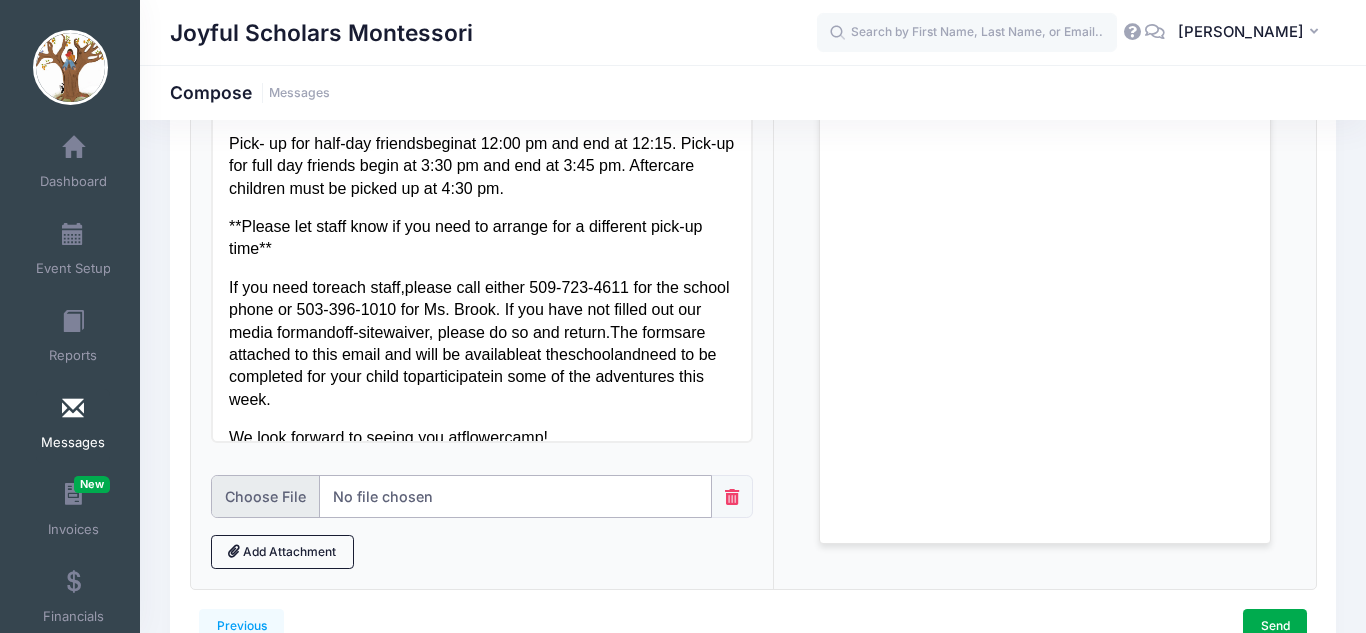 click at bounding box center (461, 496) 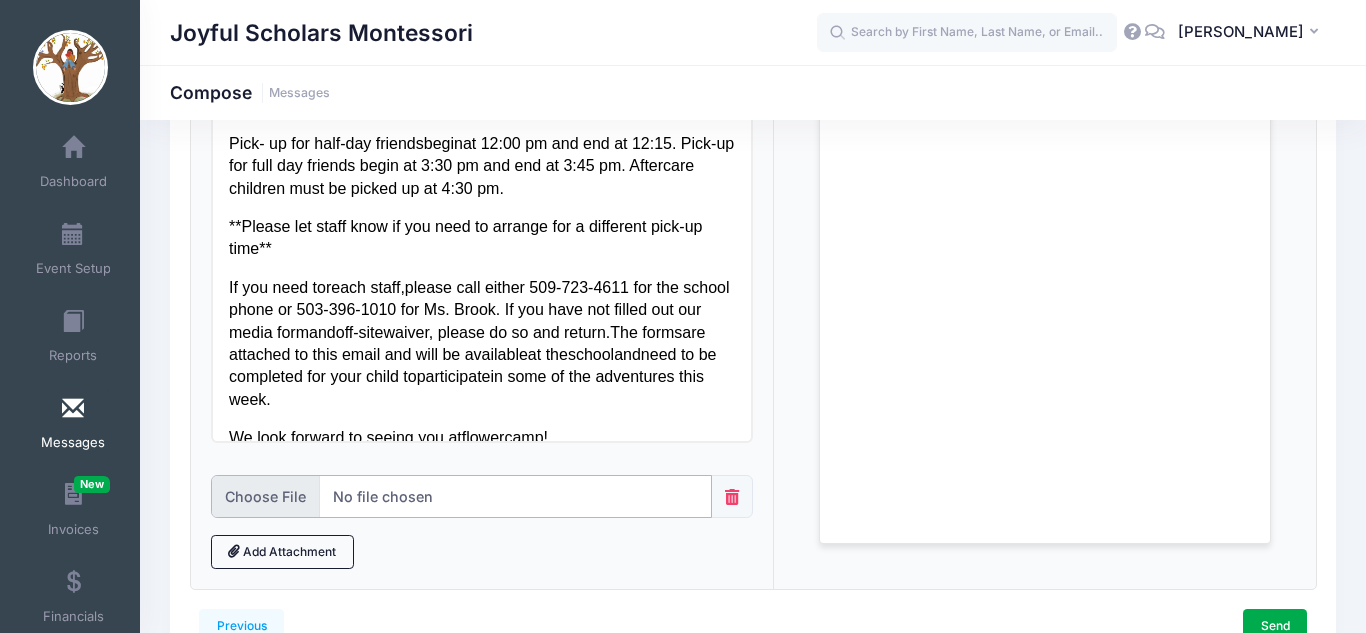 type on "C:\fakepath\JSM off-site waiver (4).docx" 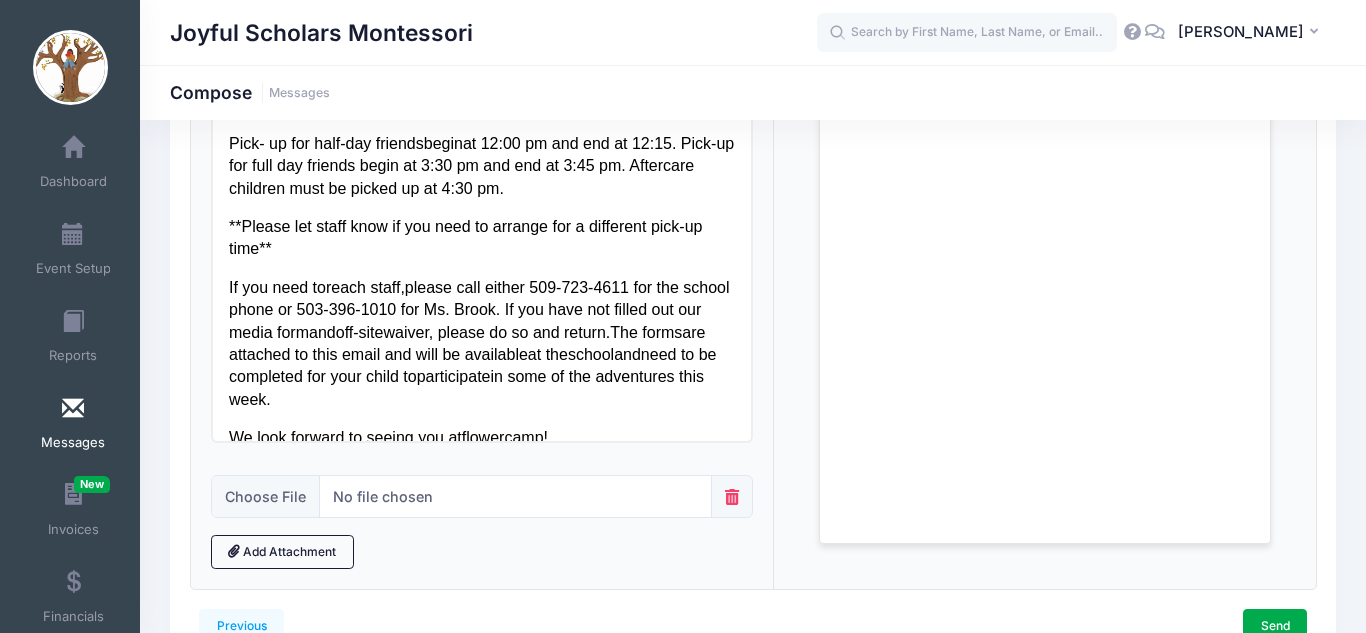 click at bounding box center (732, 497) 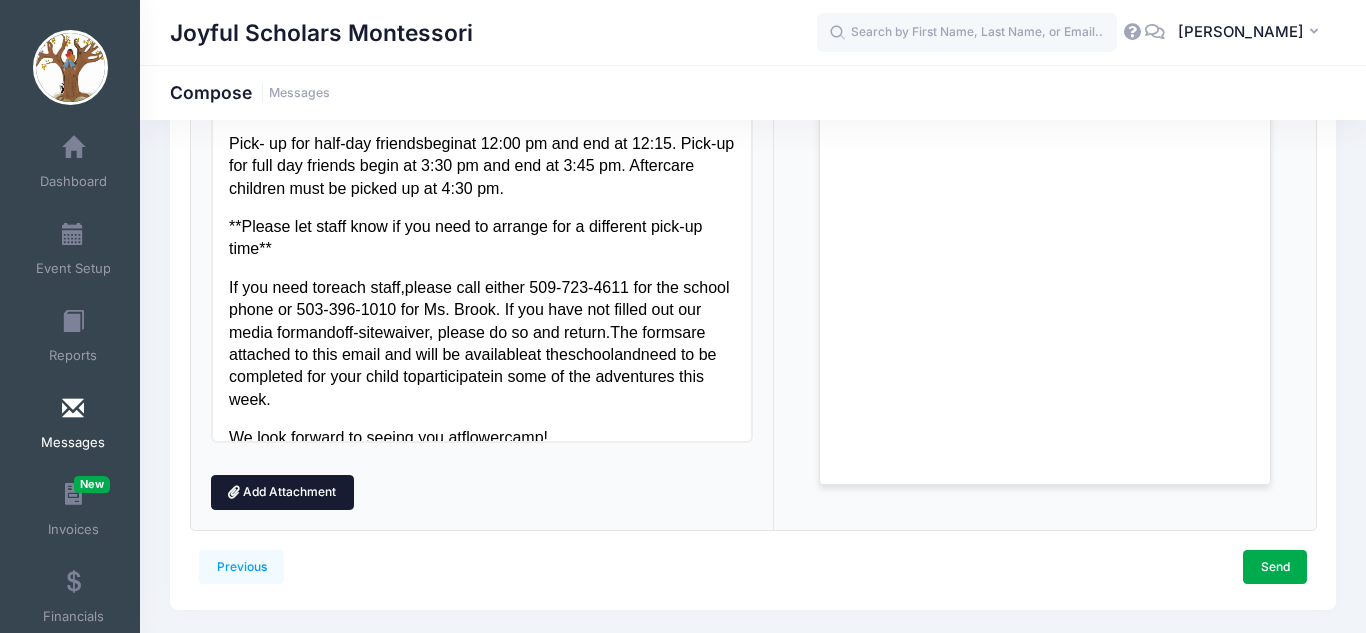 click on "Add Attachment" at bounding box center [282, 492] 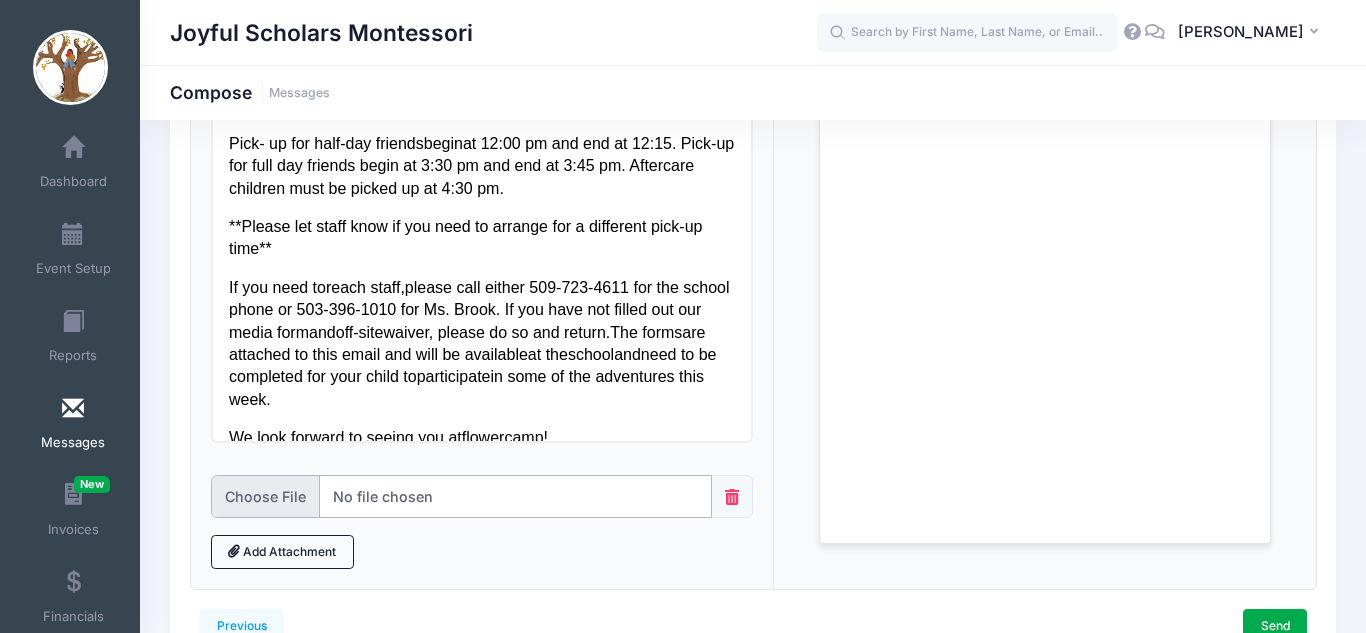 click at bounding box center [461, 496] 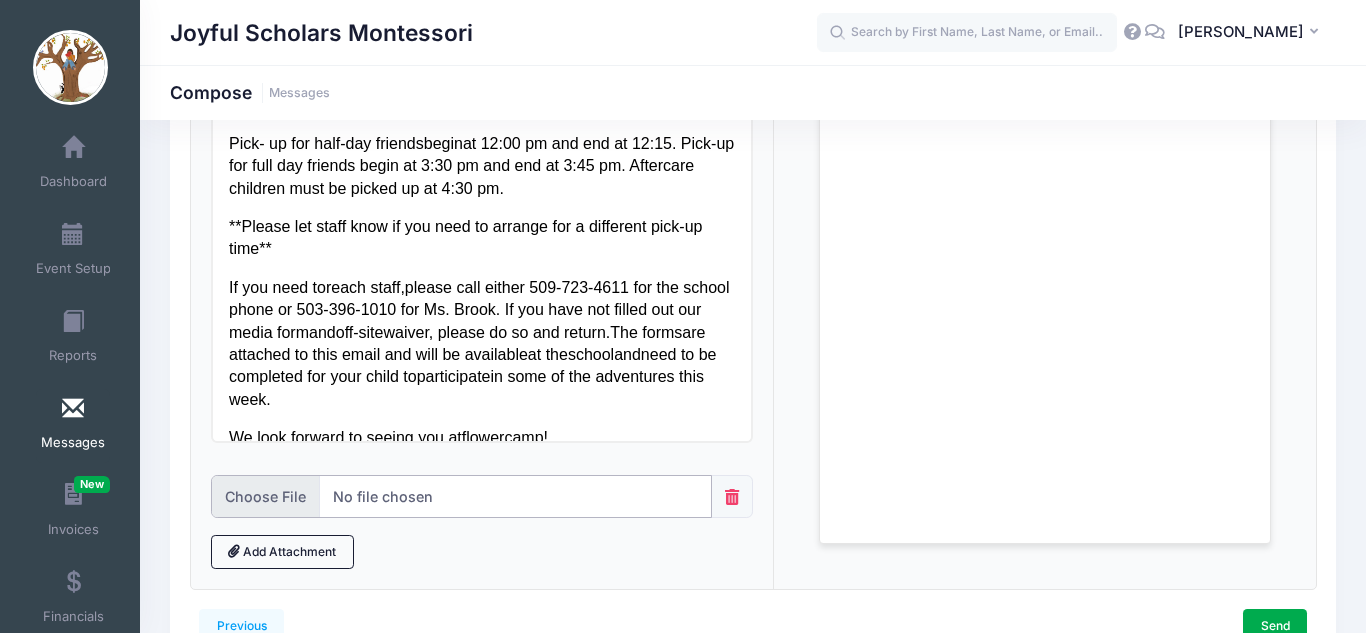 type on "C:\fakepath\JSM off-site waiver (4).docx" 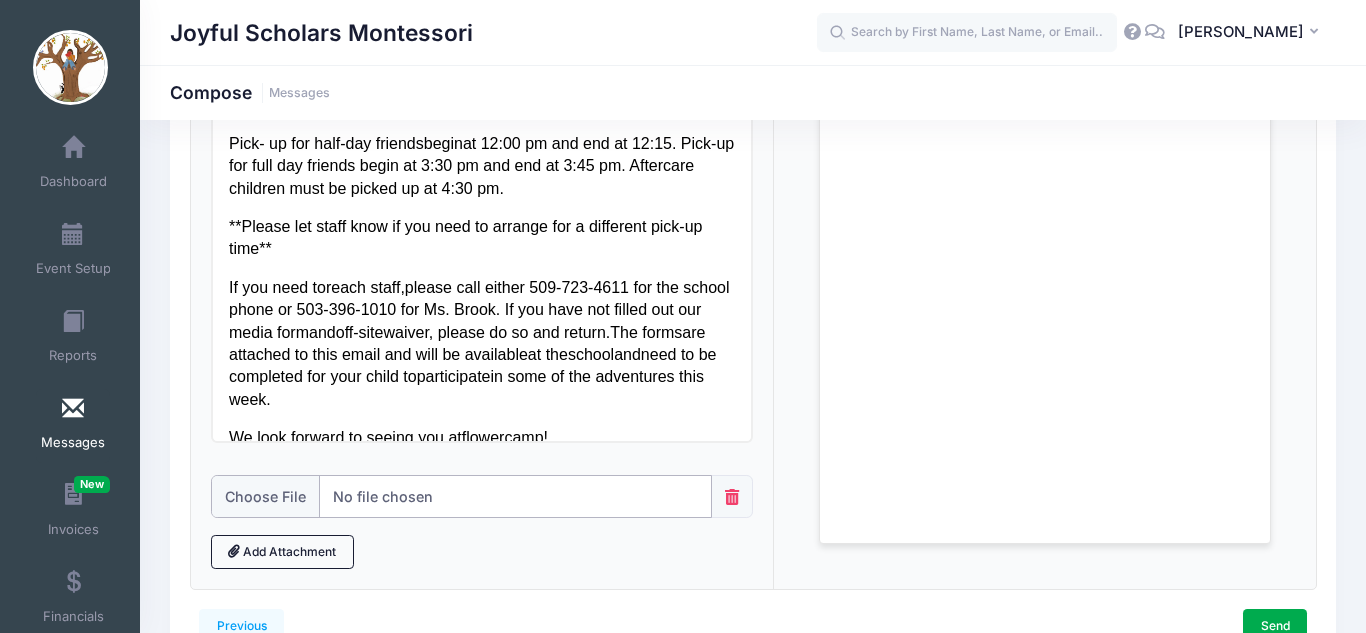 scroll, scrollTop: 478, scrollLeft: 0, axis: vertical 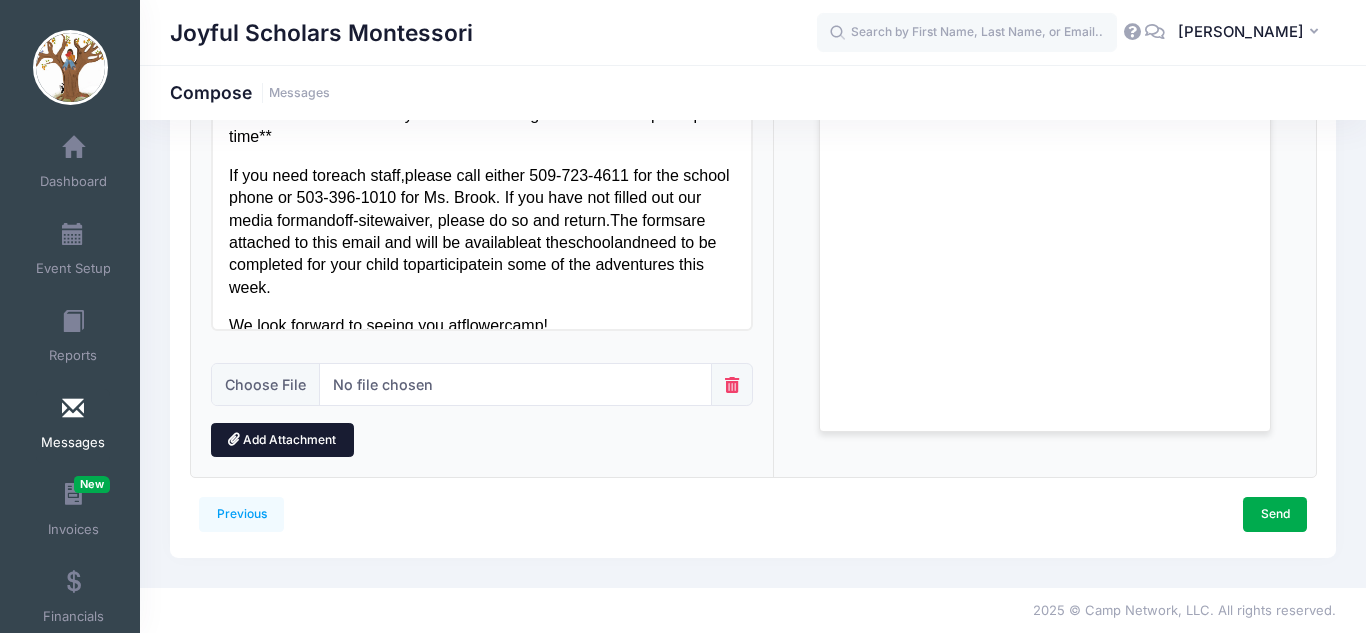 click on "Add Attachment" at bounding box center (282, 440) 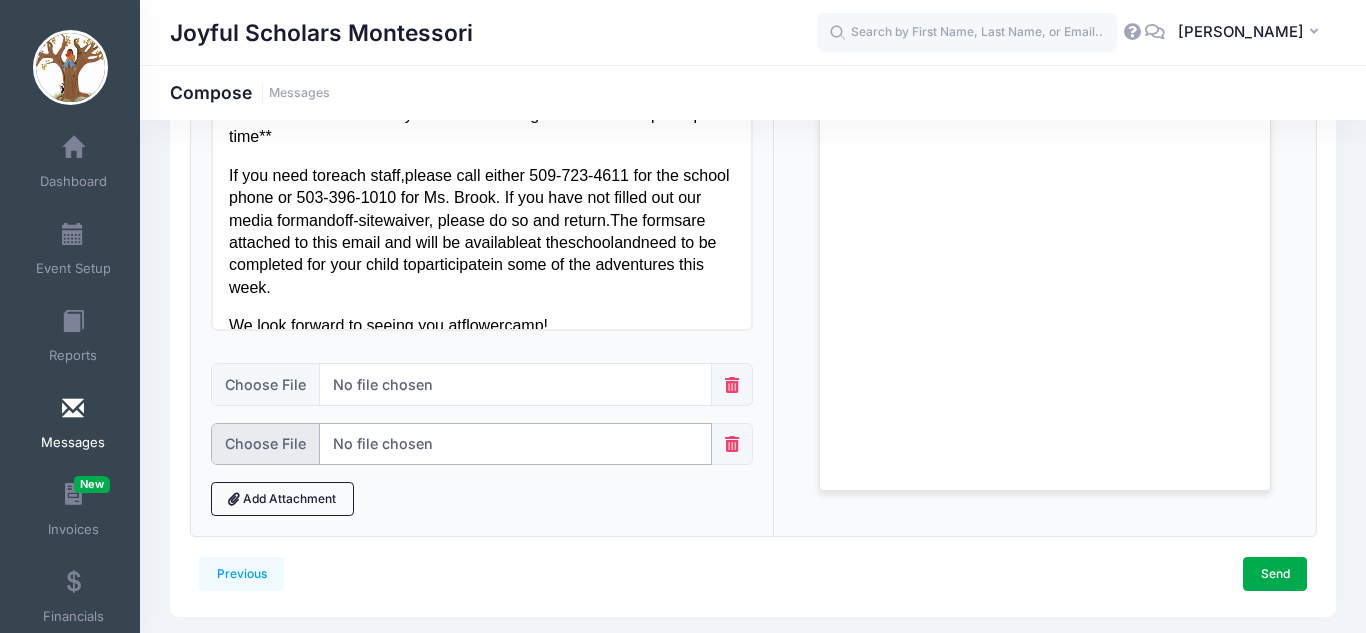 click at bounding box center (461, 444) 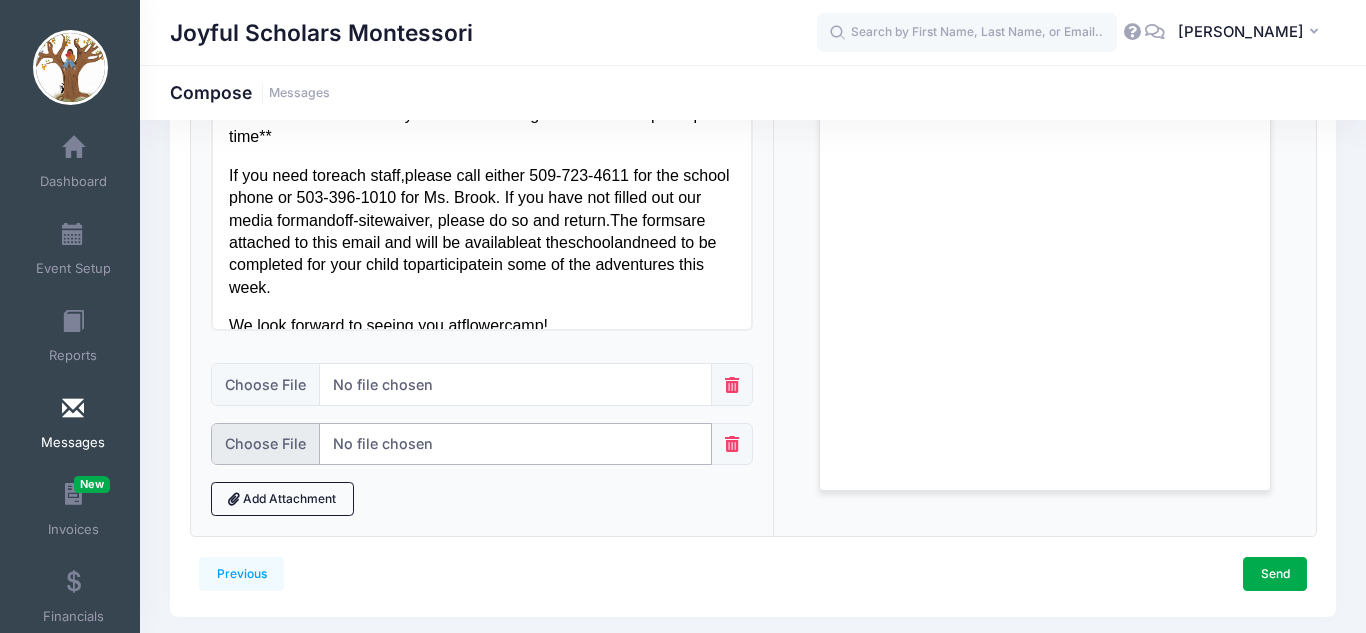 click at bounding box center (461, 444) 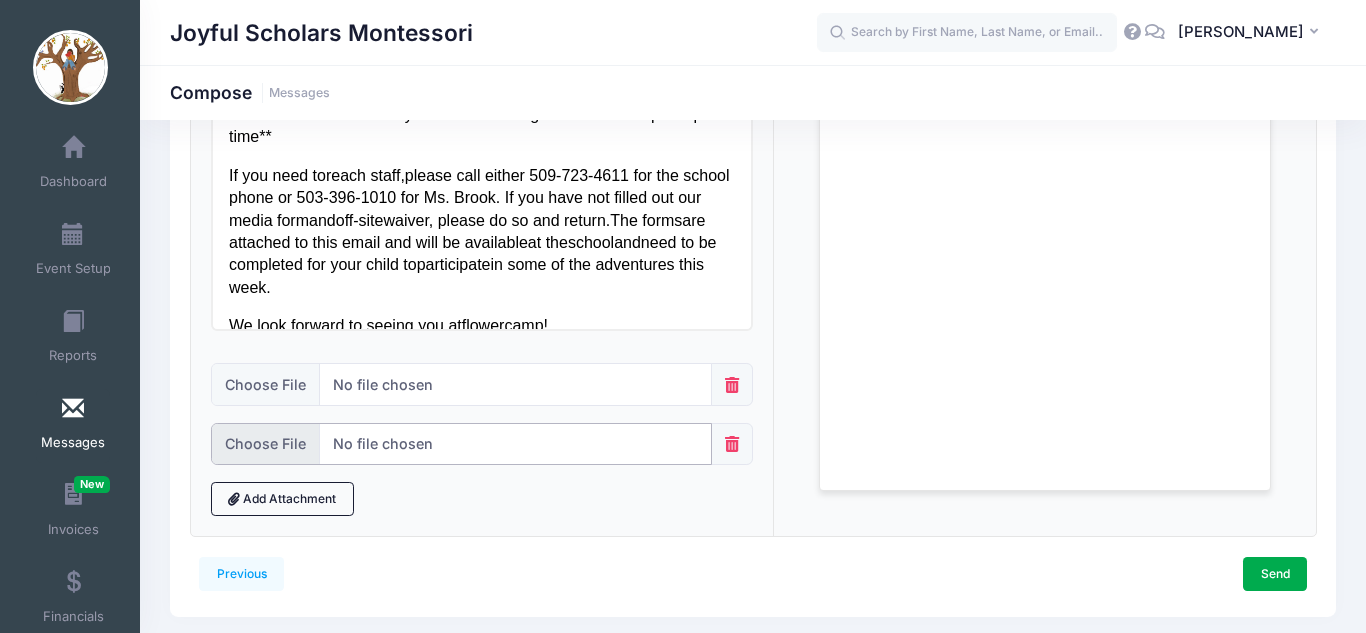 type on "C:\fakepath\JSMC media release.pdf" 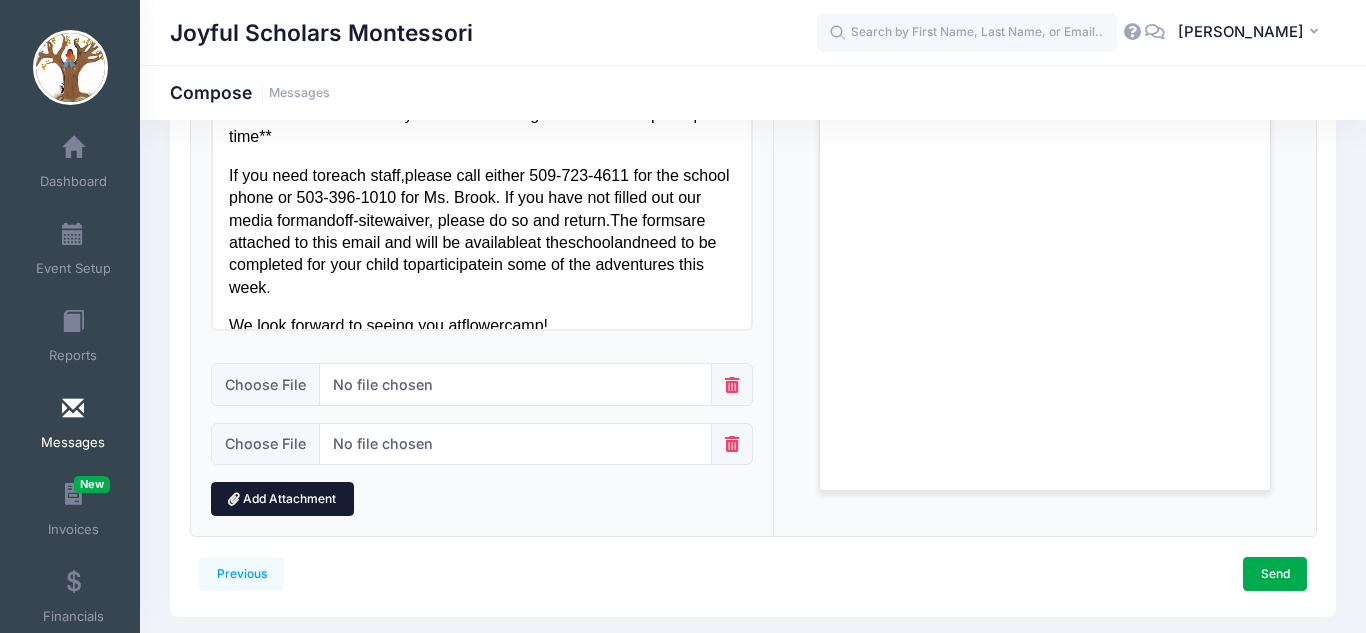 click on "Add Attachment" at bounding box center (282, 499) 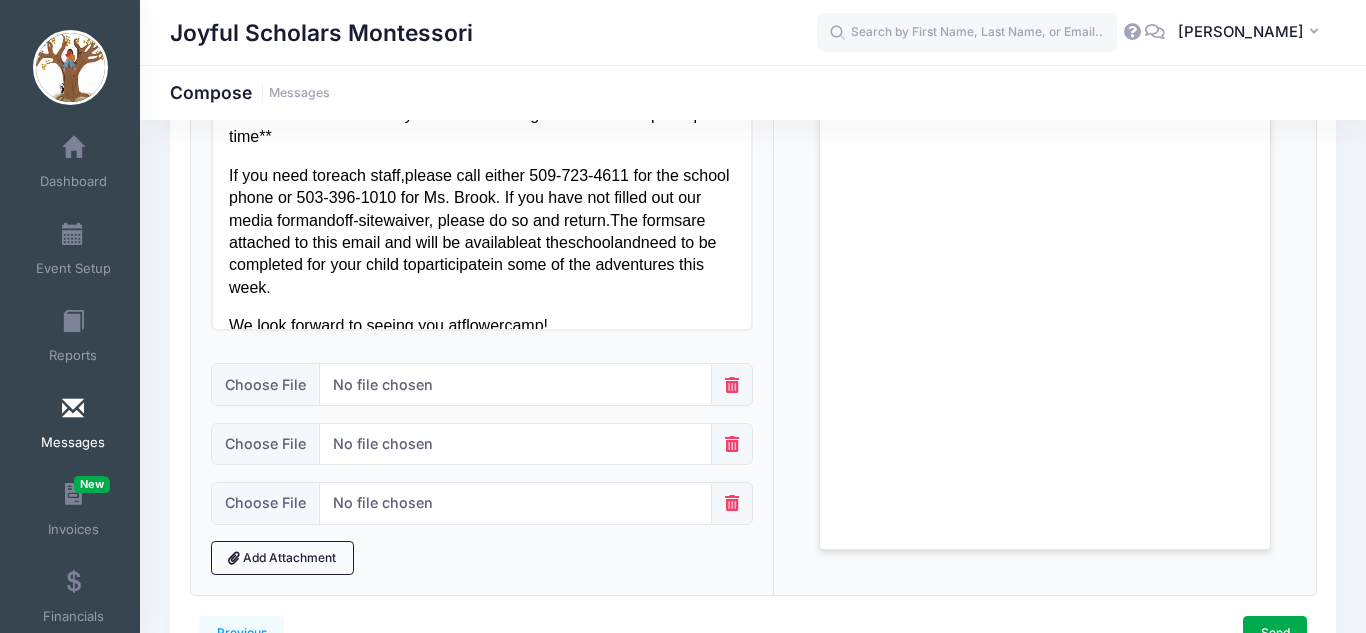 click at bounding box center [732, 503] 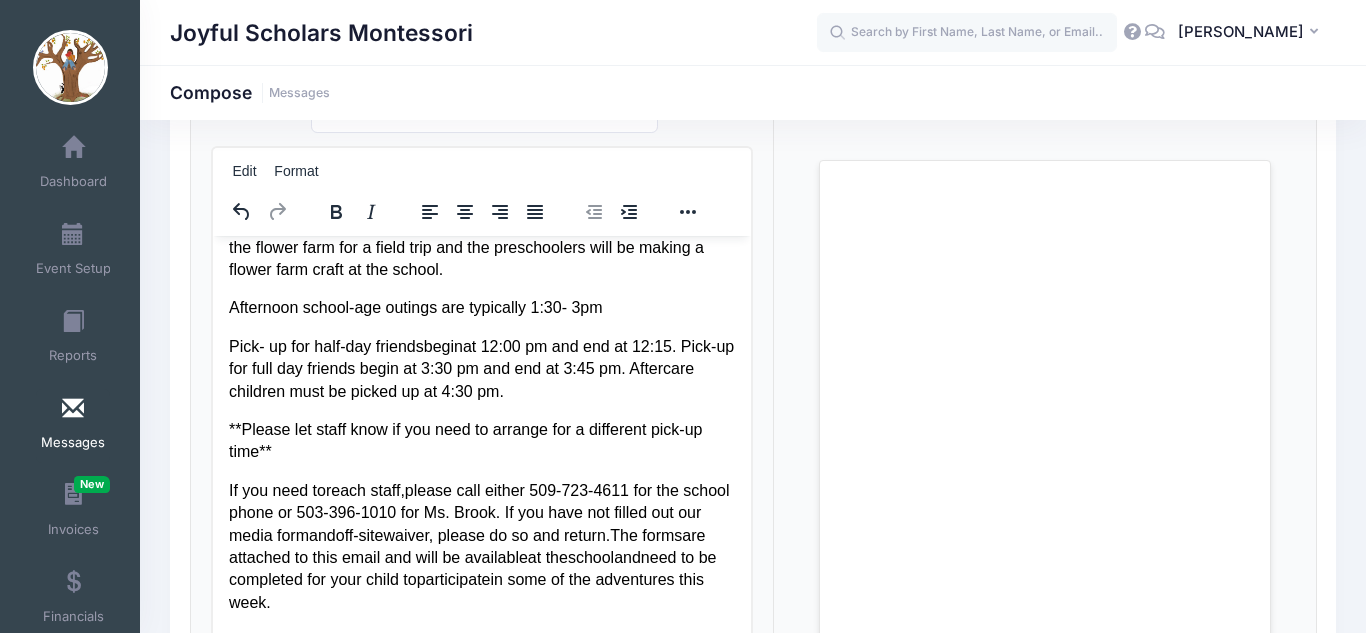 scroll, scrollTop: 537, scrollLeft: 0, axis: vertical 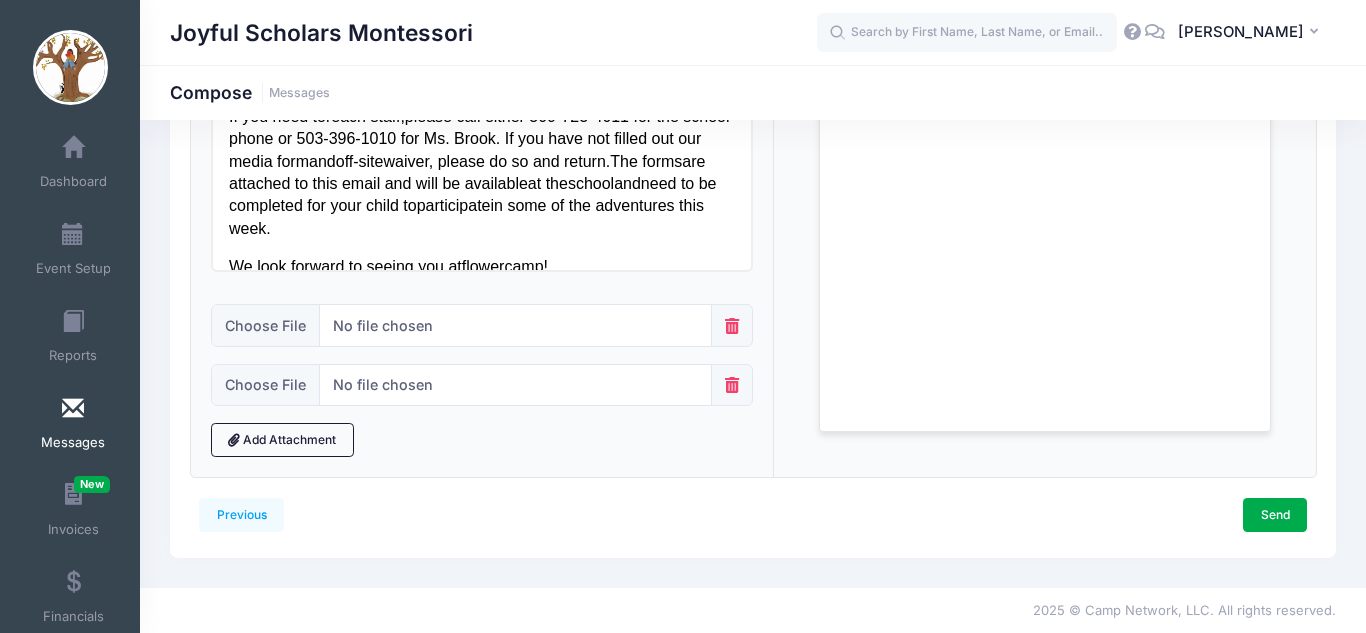 click on "H ello , JSMC Families!   You are registered in our Flower Camp, July 14 th -18 th ,  on our school campus at  1407 Walla Walla Ave, Wenatchee.   We are so lucky to have a local flower farmer bringing us some of her amazing flowers for lessons and crafts this week!    Here are some  details for this coming week and to make it run as smoothly as possible :    Drop off for camp begins at 8:15 am.  Children may be dropped off at the  Primary yard gate at the  front of the building. Ms. Rachel, Ms. Felicia, Ms. Daniela, and Ms. Ivy are camp hosts this week.    Please remember to  send your camper with a  water bottle, snack, lunch for all day friends (please no candy or pop), sunscreen, hat, and blankets for children who  n ap .   Please  send the children d ress ed   for success  in clothing and shoes  appropriate for  the weather and for outdoor play. As summer play can get messy, we encourage campers bring an extra set of clothes.    Our schedule for the week  includes :   Monday   Tuesday ." at bounding box center [481, -454] 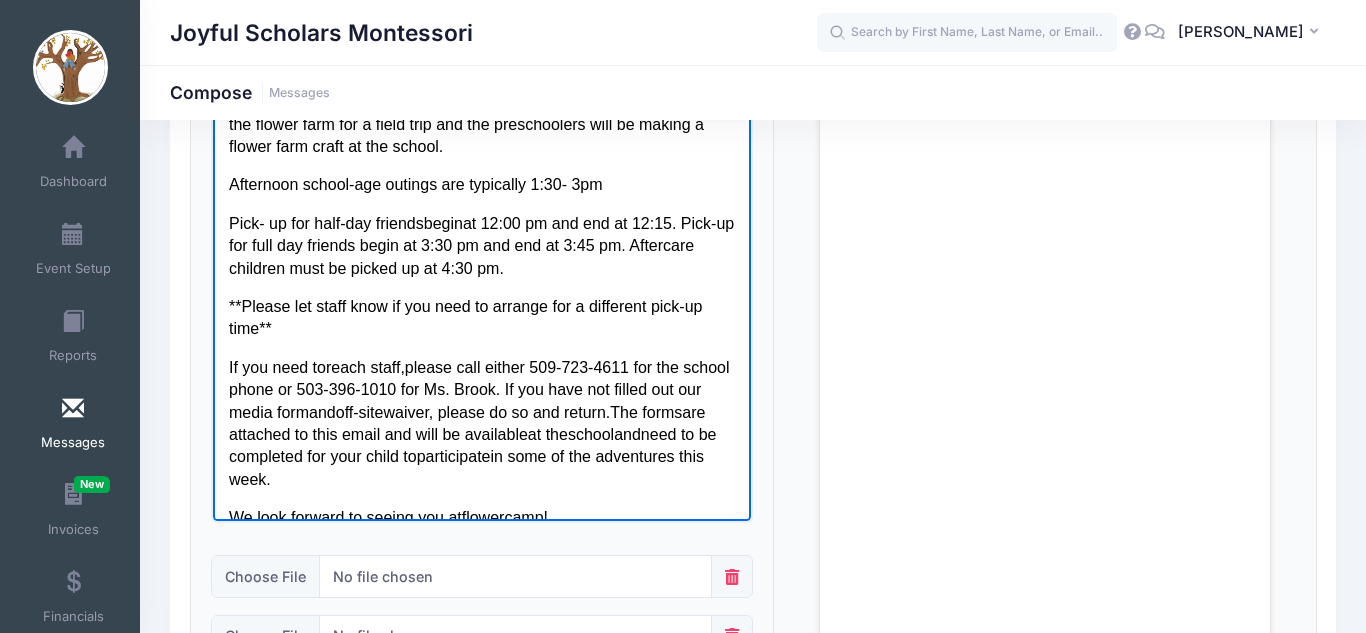 scroll, scrollTop: 1159, scrollLeft: 0, axis: vertical 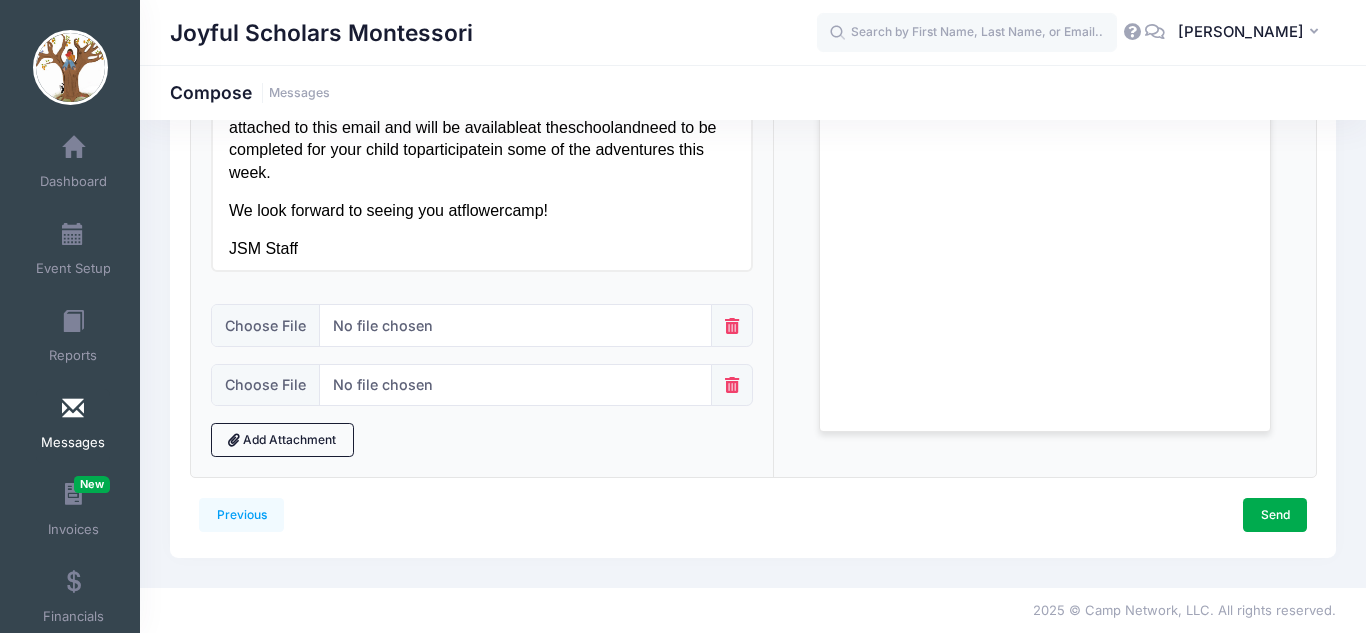click at bounding box center [732, 325] 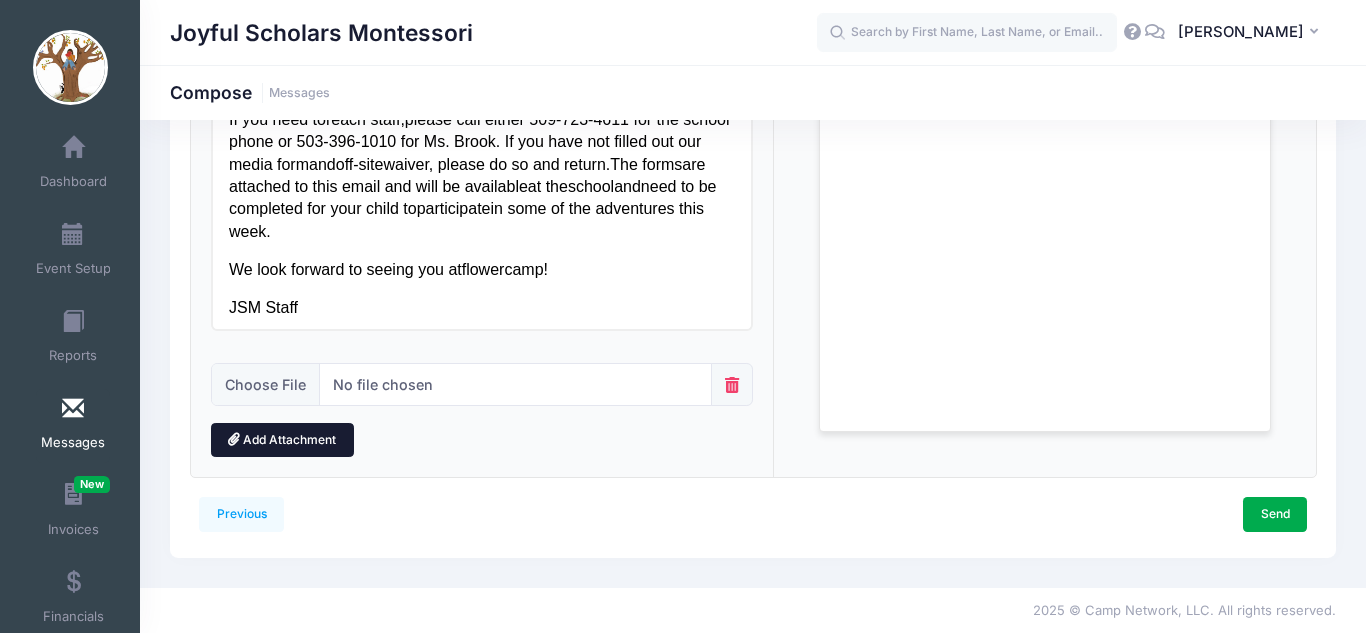 click on "Add Attachment" at bounding box center [282, 440] 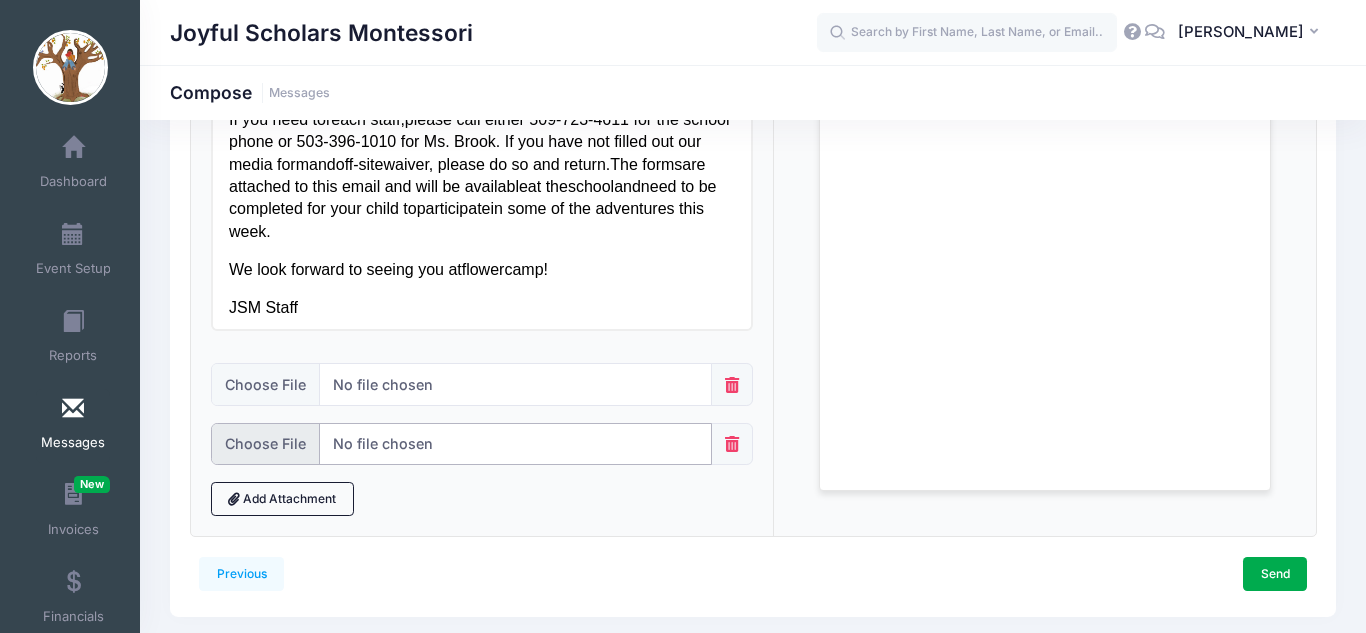 click at bounding box center (461, 444) 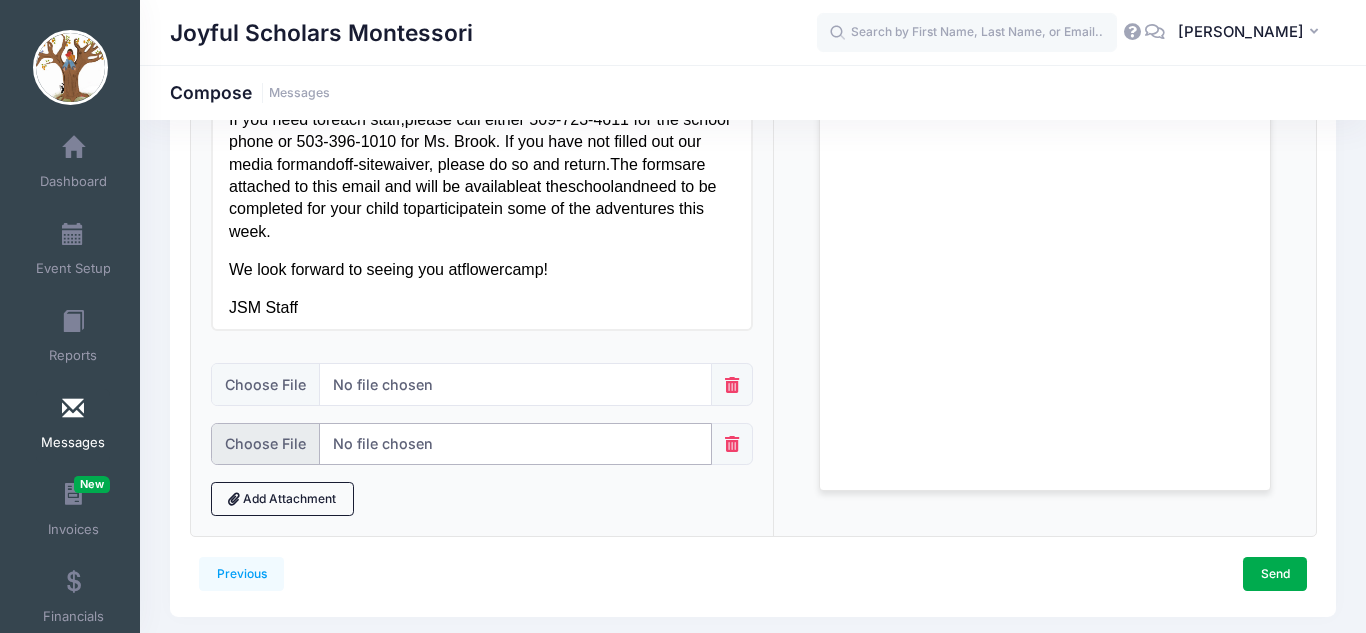 click at bounding box center (461, 444) 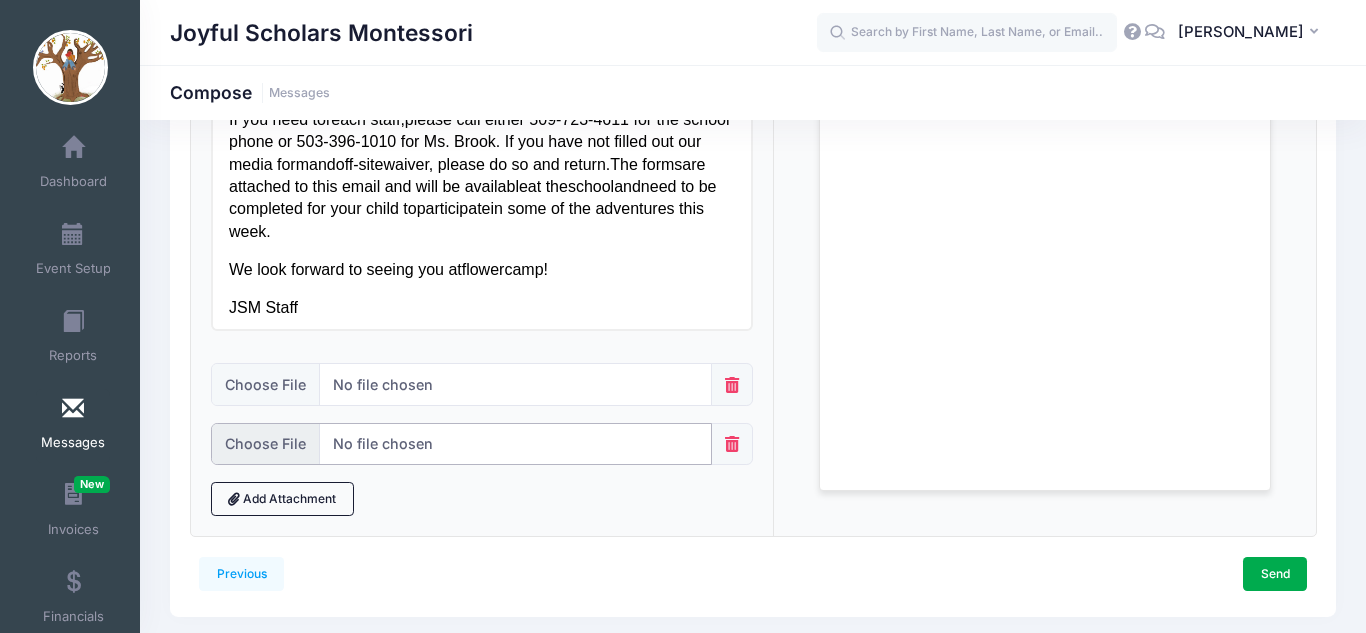type on "C:\fakepath\JSM off-site waiver (4).docx" 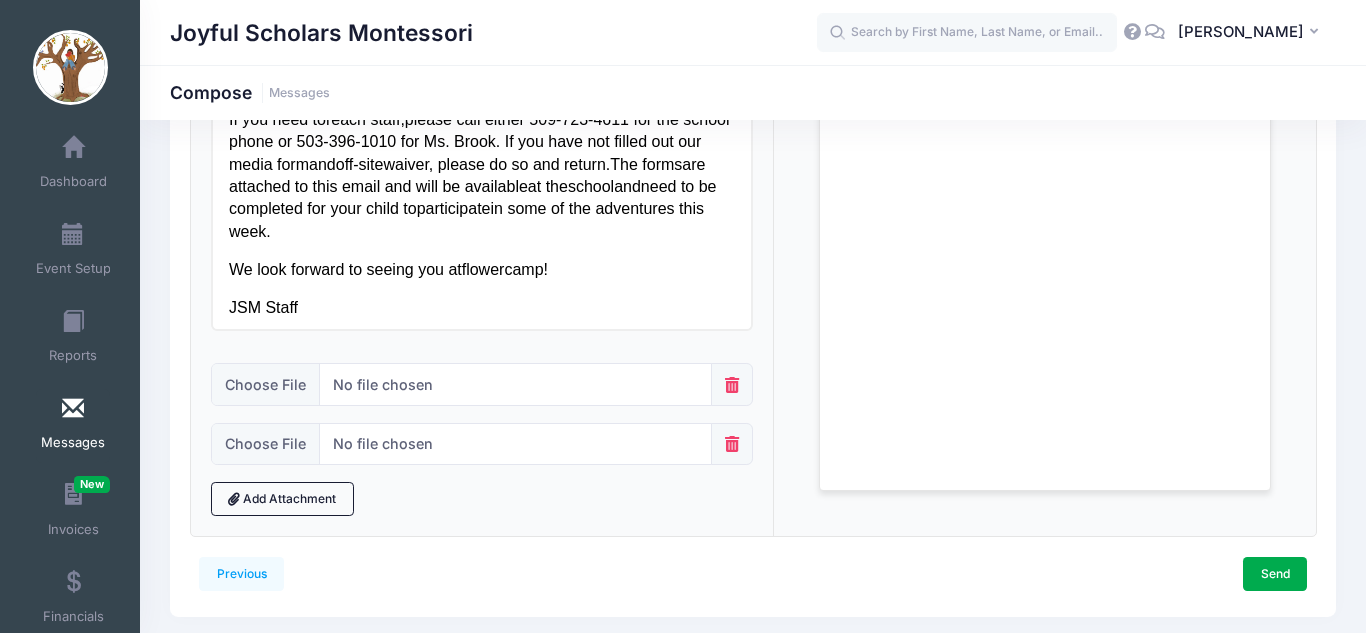 click at bounding box center [732, 444] 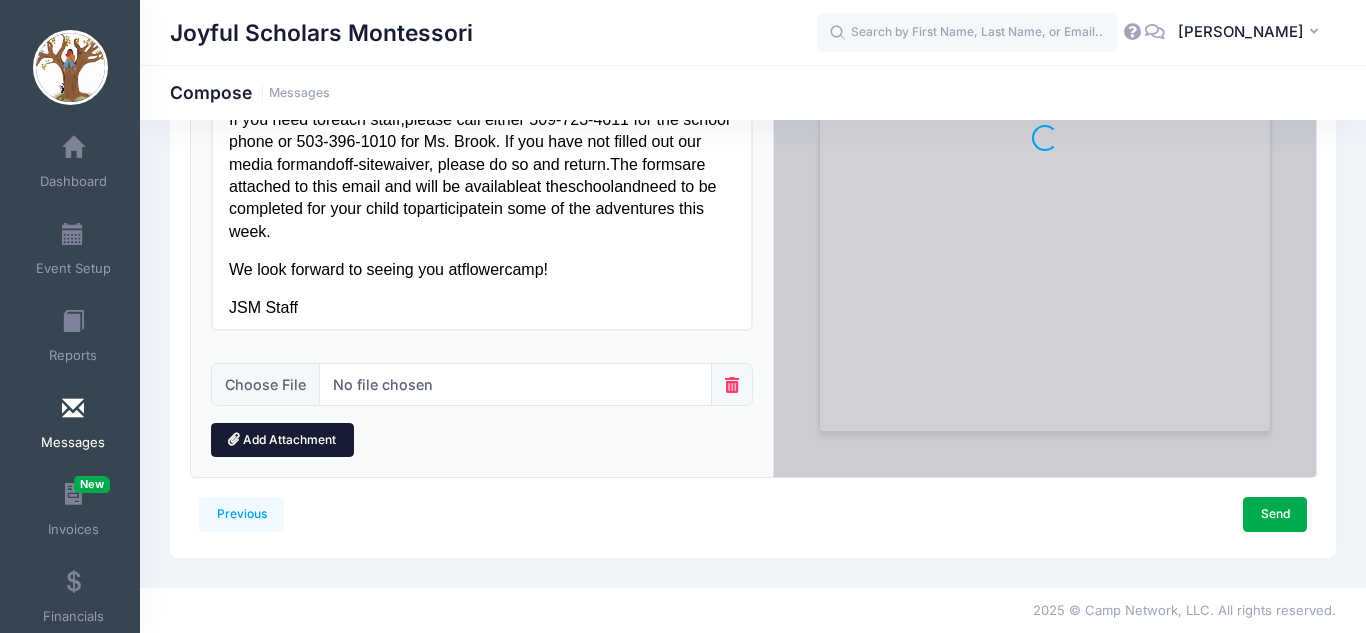 click on "Add Attachment" at bounding box center (282, 440) 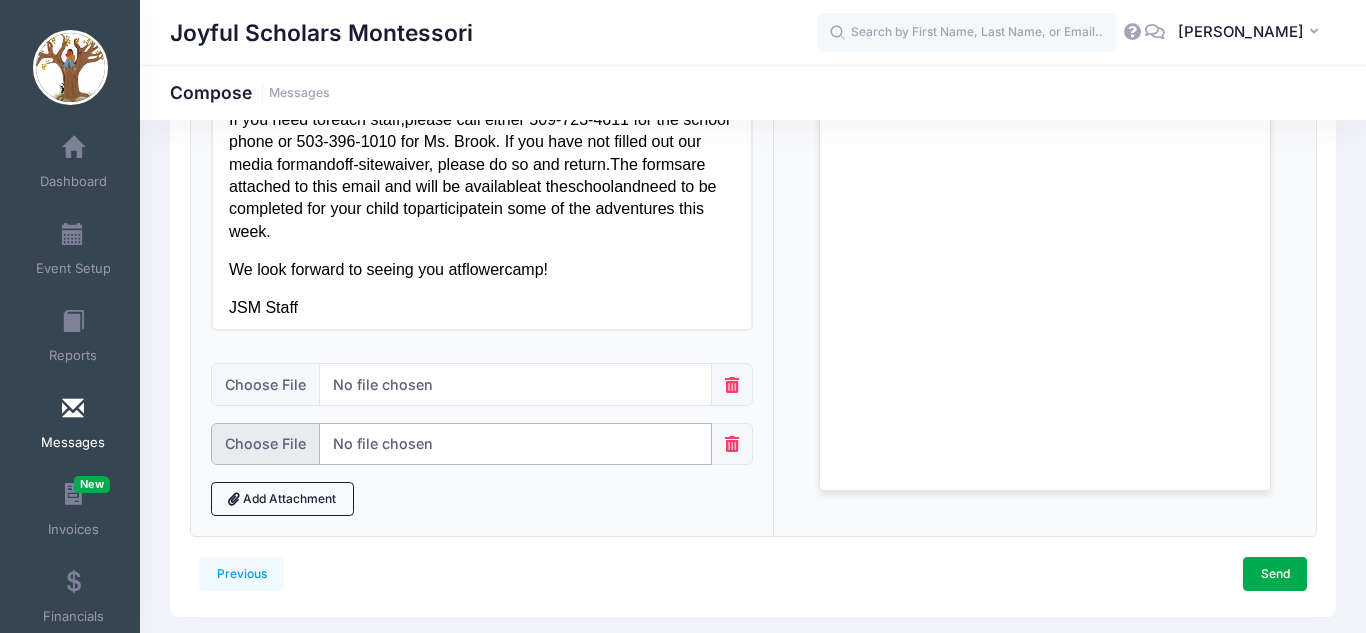 click at bounding box center [461, 444] 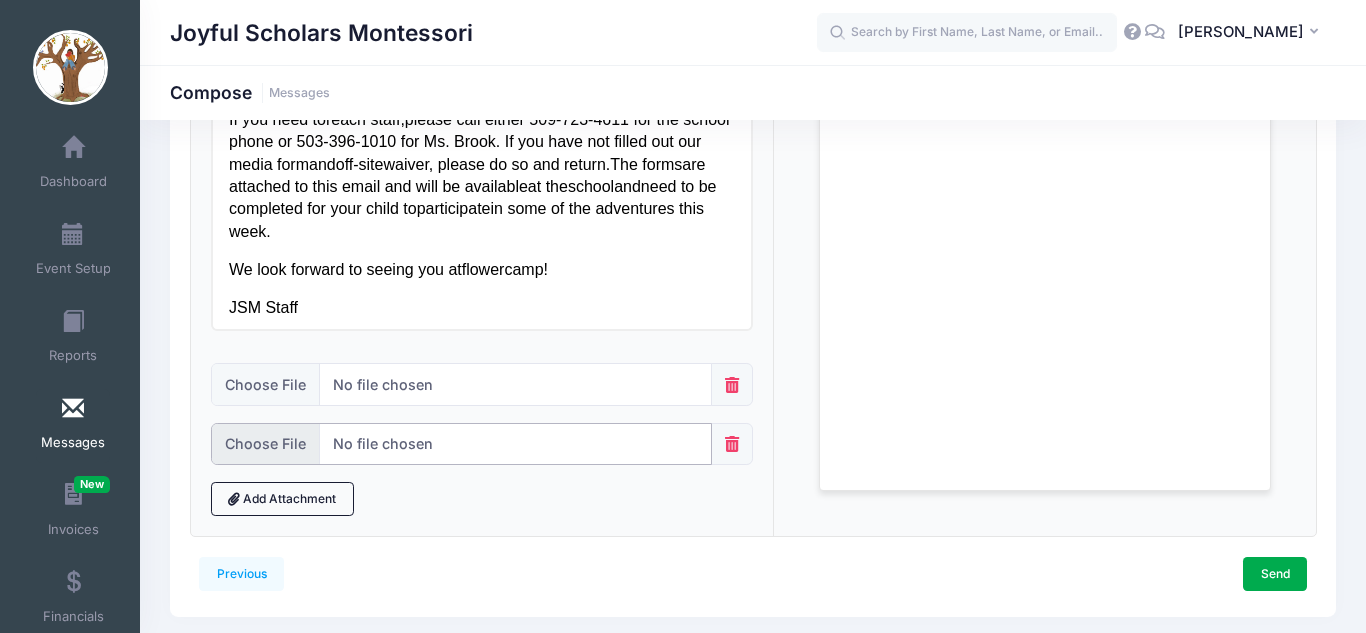 type on "C:\fakepath\JSM Off-Site Waiverdocx" 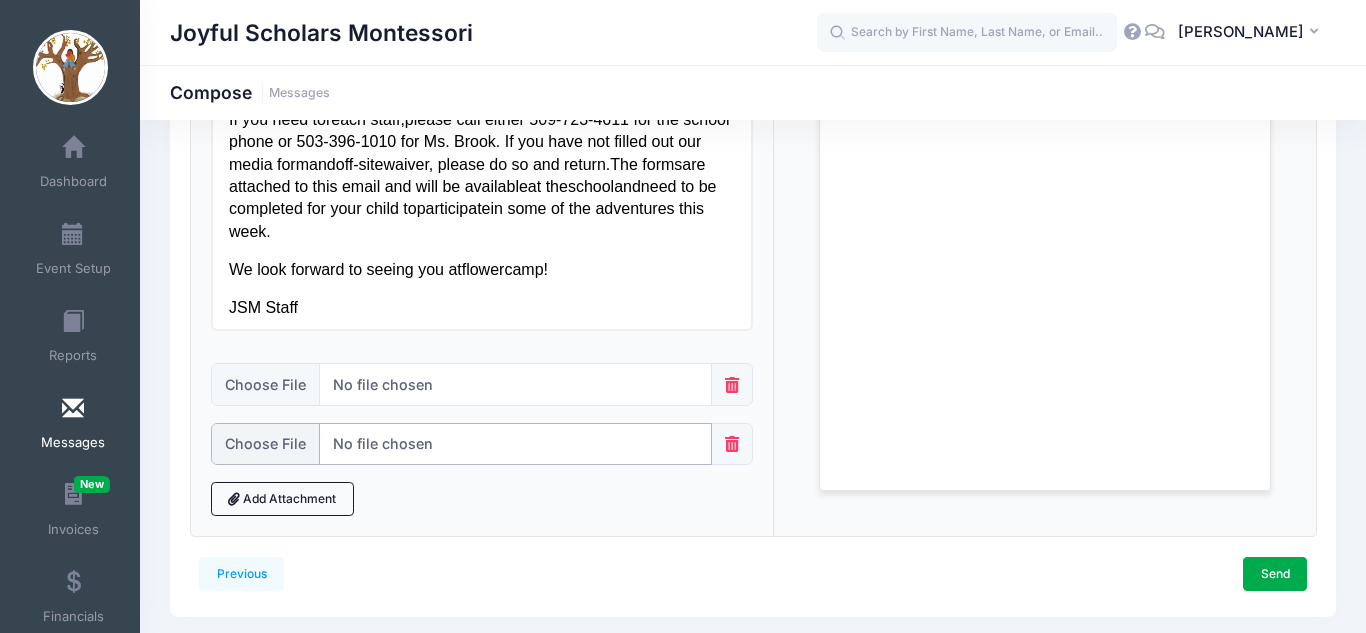 scroll, scrollTop: 0, scrollLeft: 0, axis: both 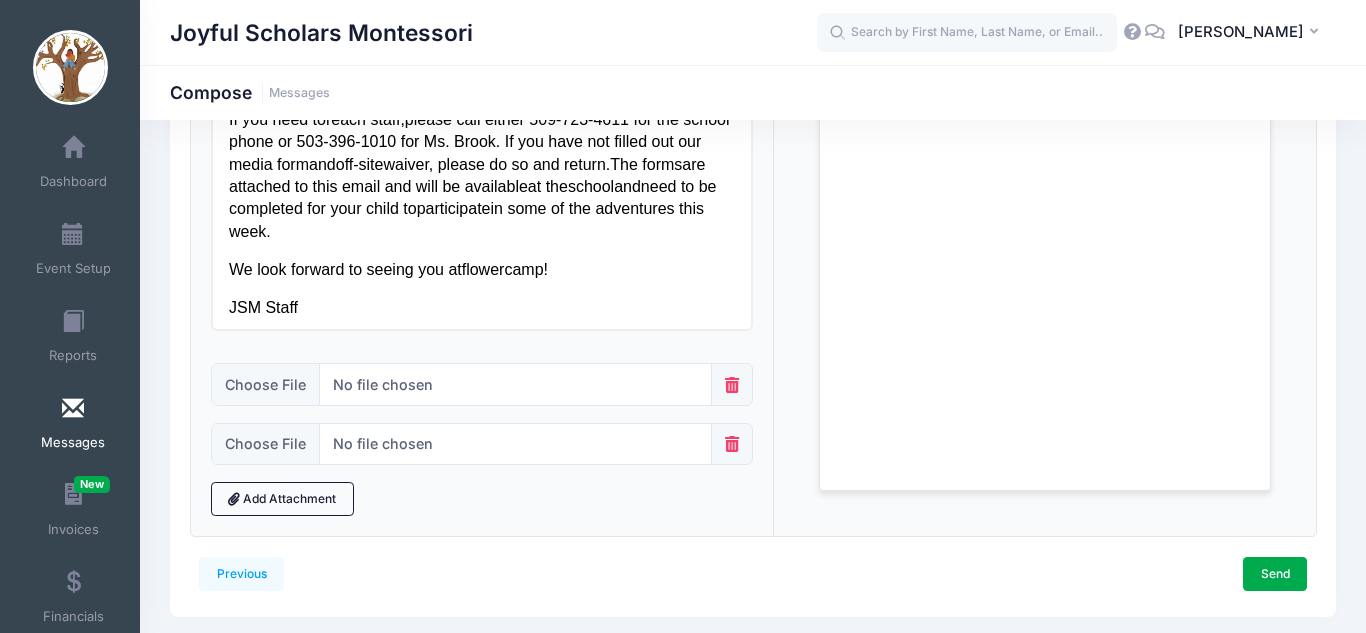 click at bounding box center [732, 444] 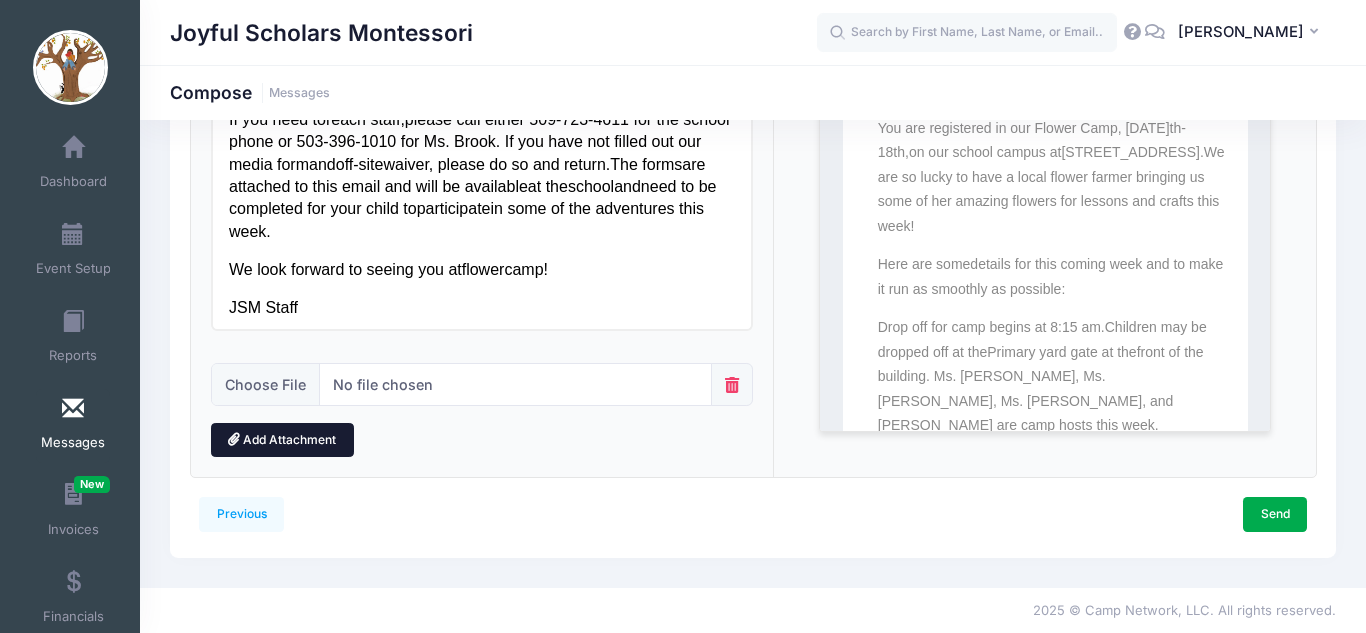 click on "Add Attachment" at bounding box center (282, 440) 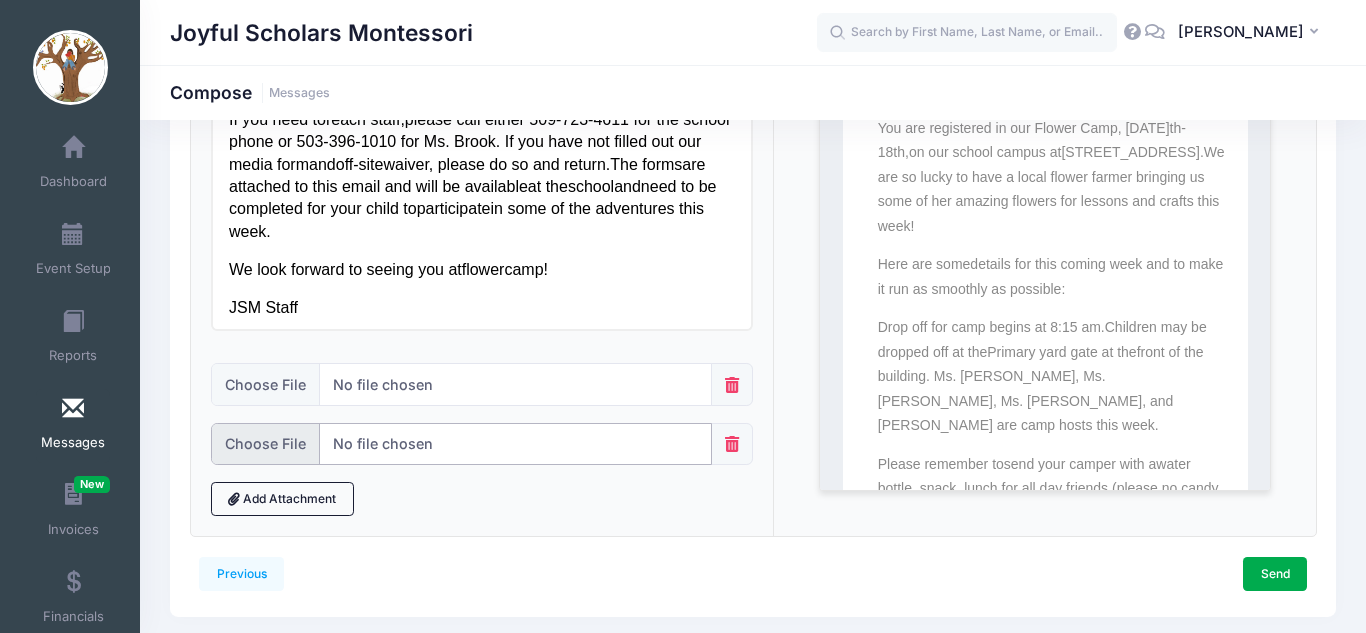 click at bounding box center (461, 444) 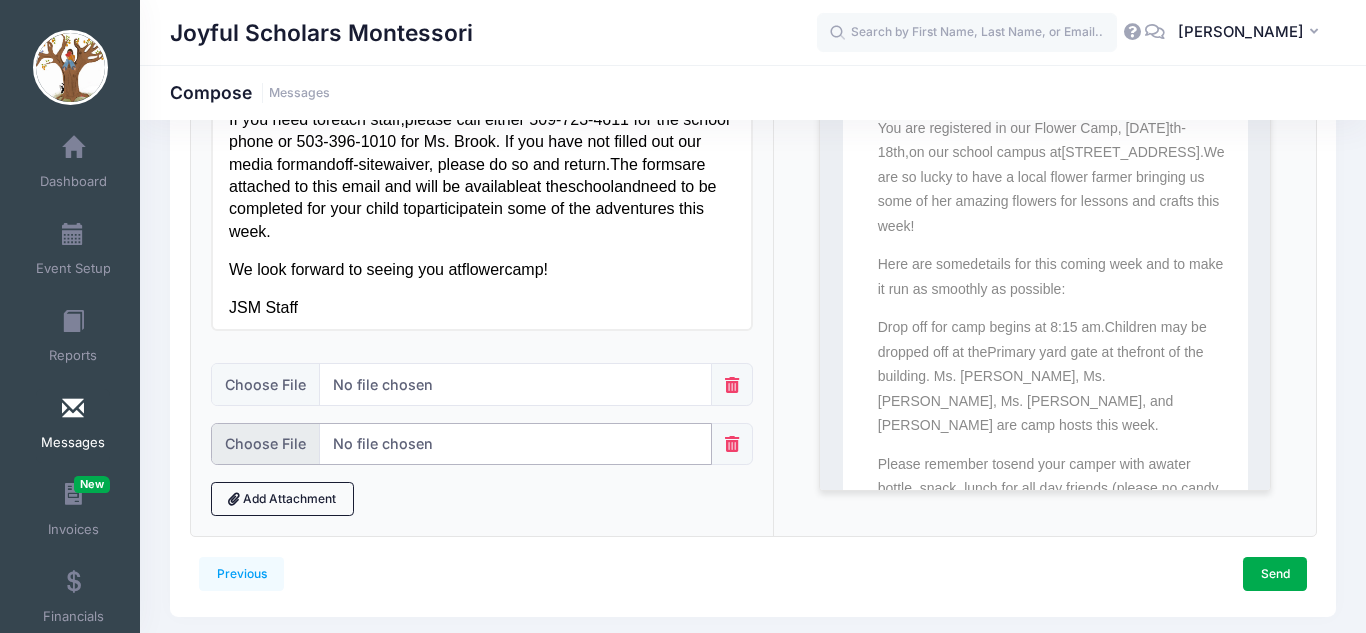 type on "C:\fakepath\JSMC media release.pdf" 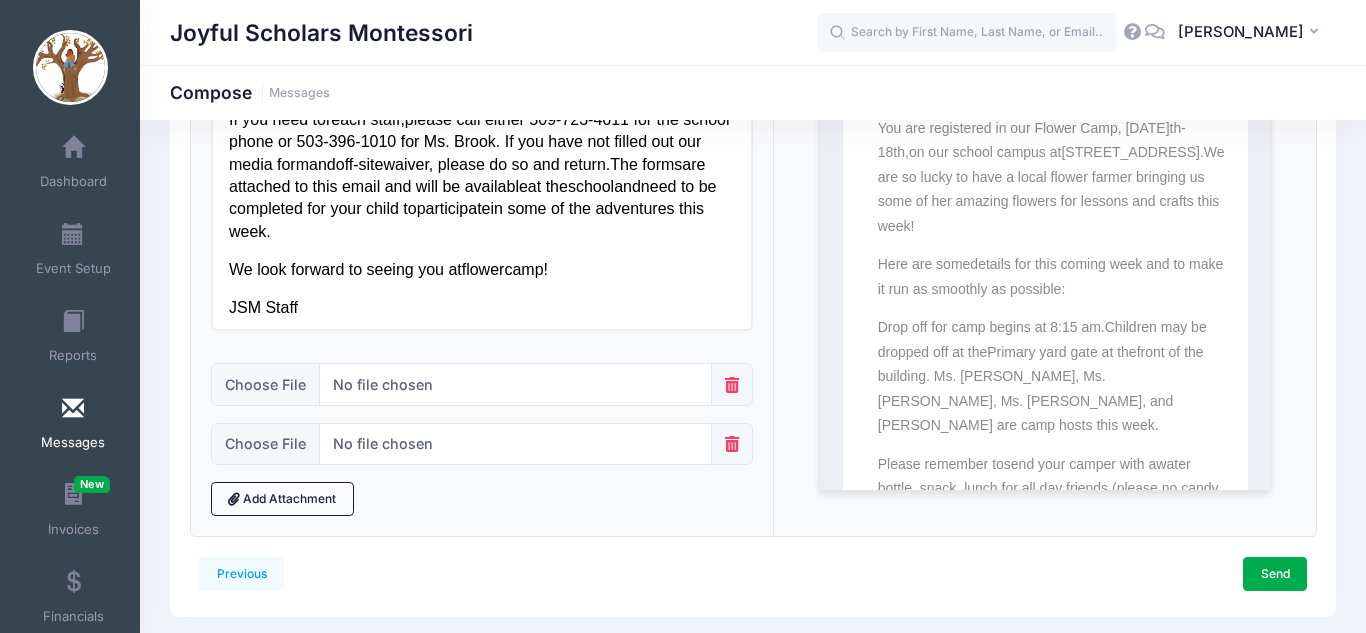 click at bounding box center [732, 444] 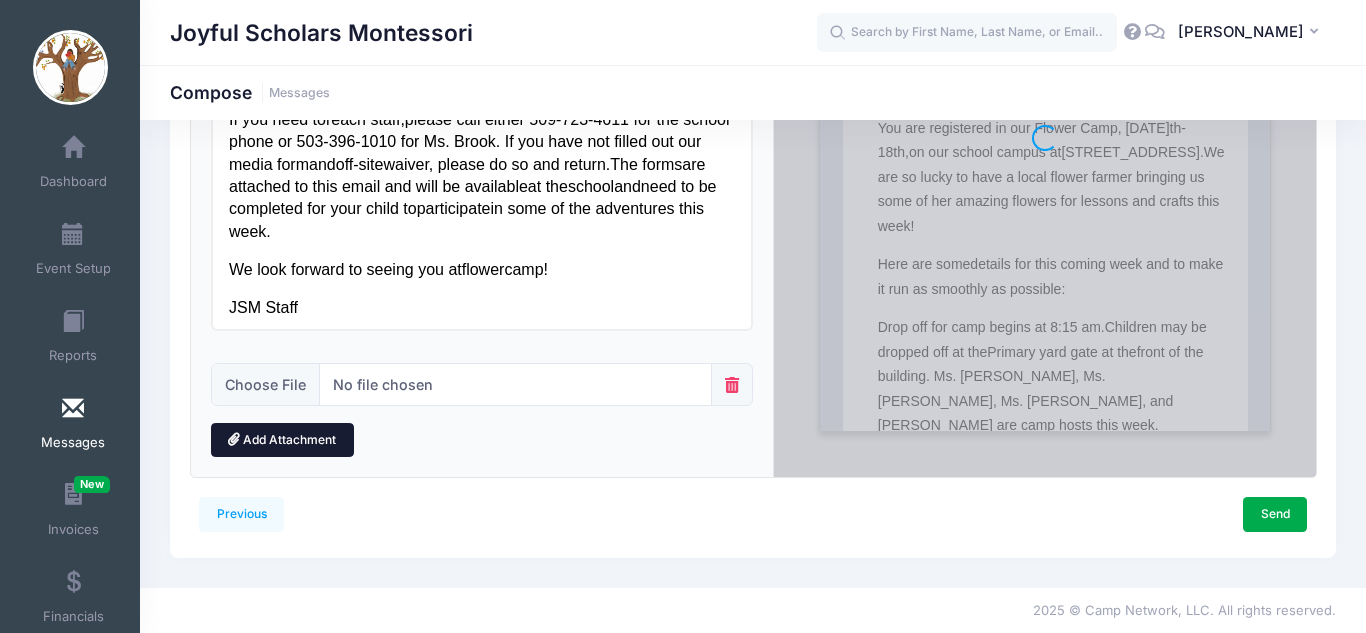 click on "Subject
Flower Camp
Add CC
Add BCC
CC
​
BCC
​
Edit Format" at bounding box center (482, 116) 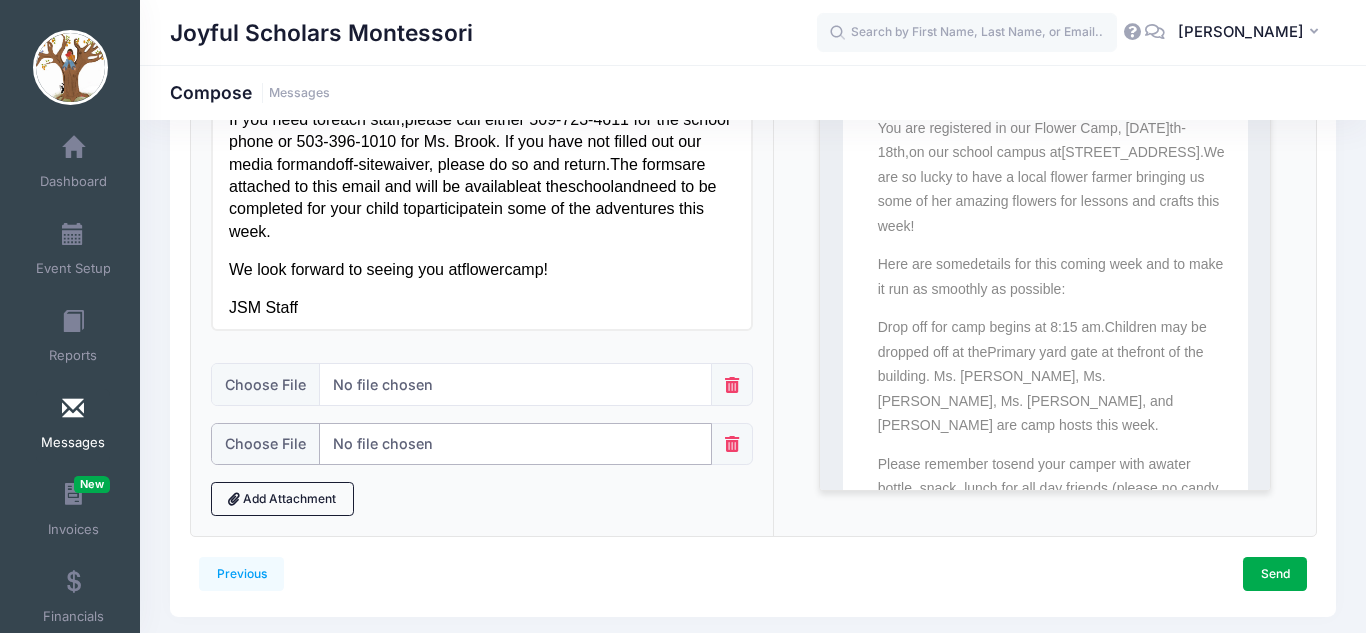 click at bounding box center [461, 444] 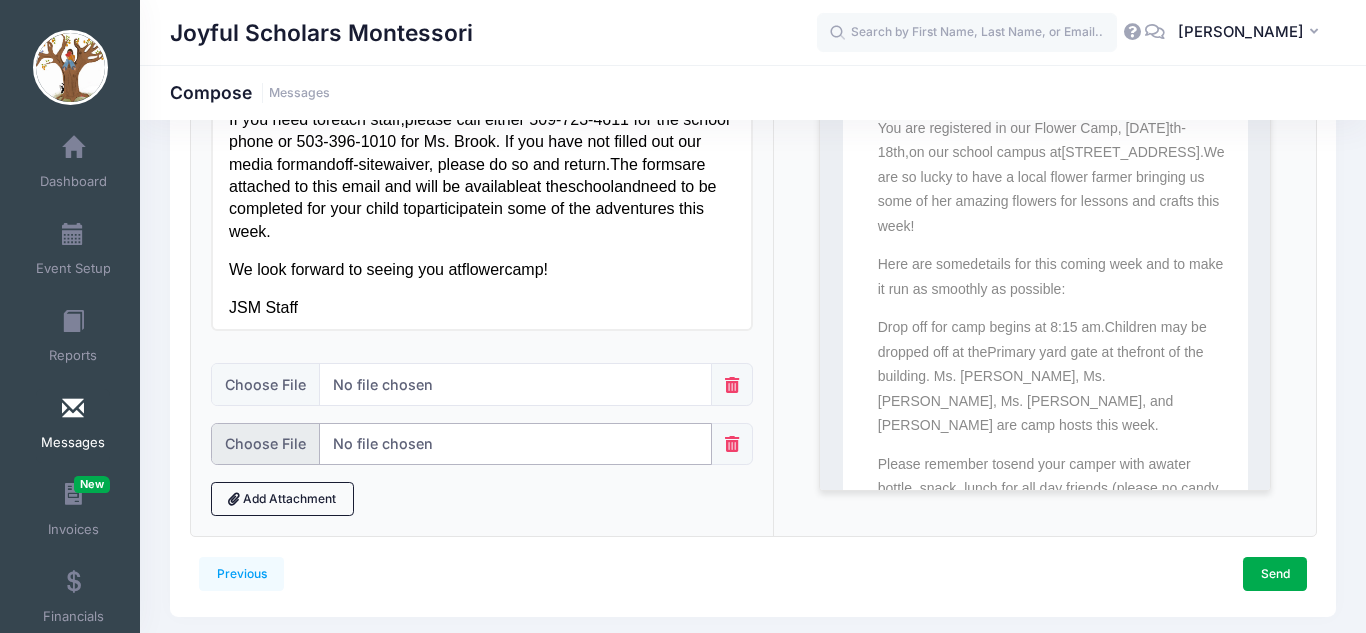 click at bounding box center (461, 444) 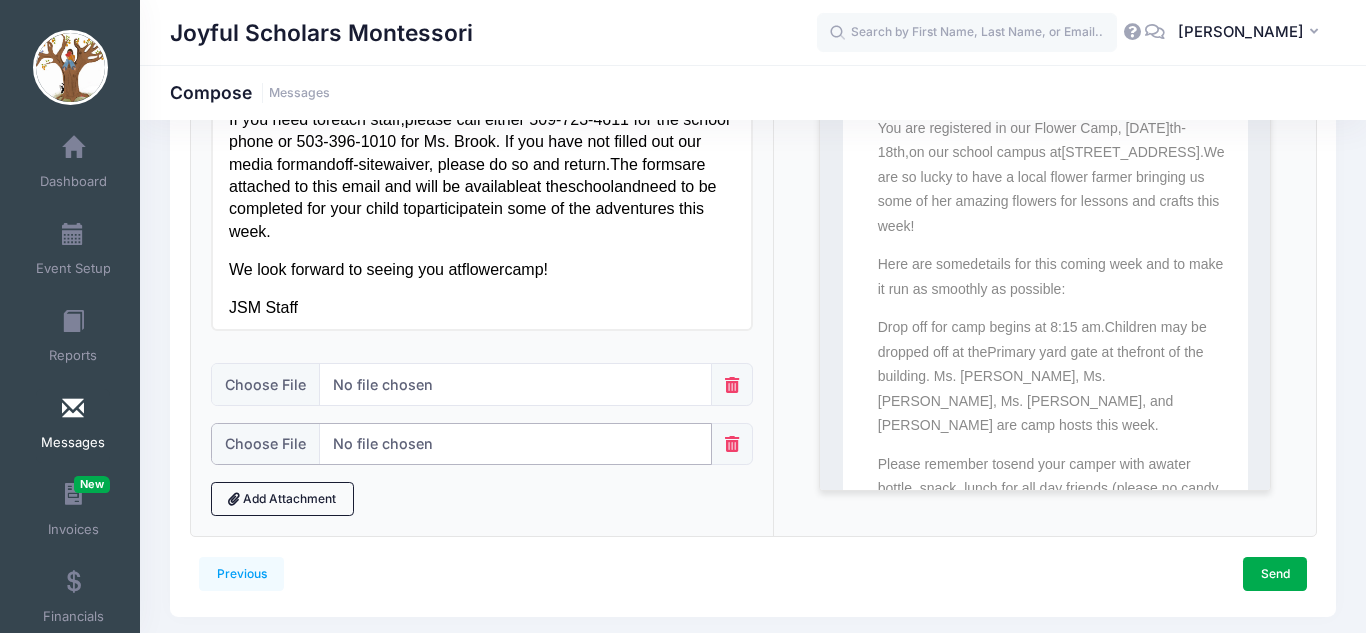 type on "C:\fakepath\JSMC Off-Site Waiver.docx" 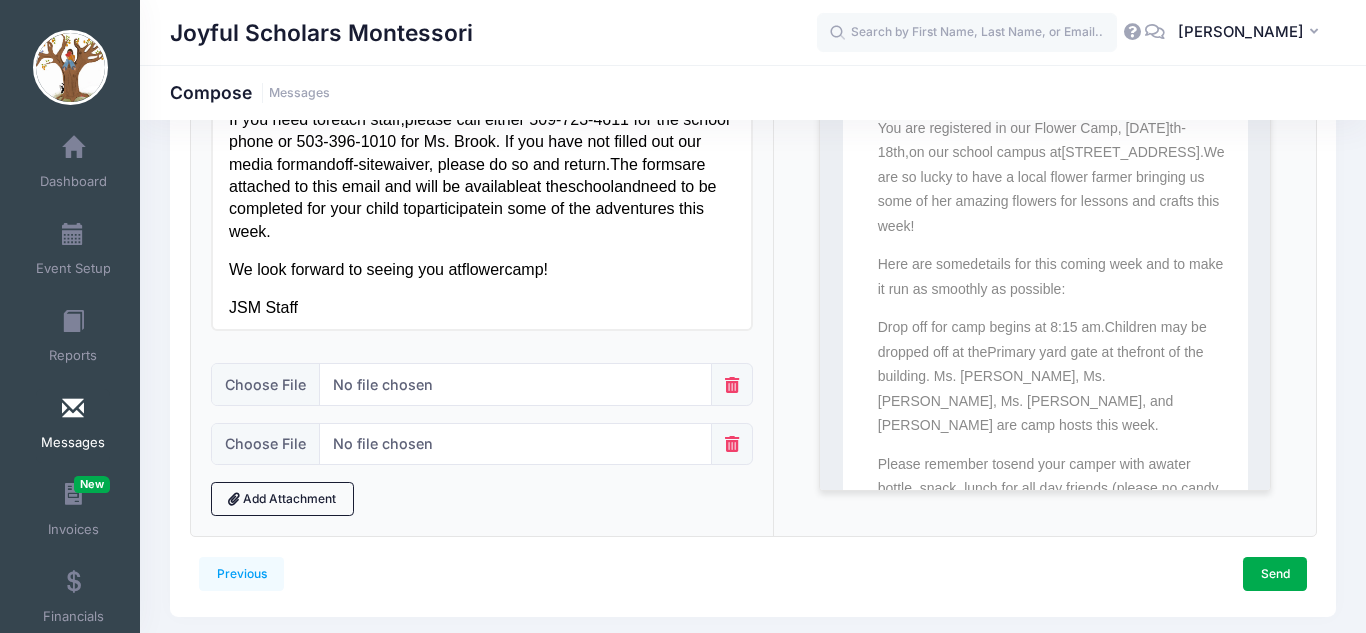 click on "Drop off for camp begins at 8:15 am.  Children may be dropped off at the  Primary yard gate at the  front of the building. Ms. Rachel, Ms. Felicia, Ms. Daniela, and Ms. Ivy are camp hosts this week." at bounding box center (1052, 376) 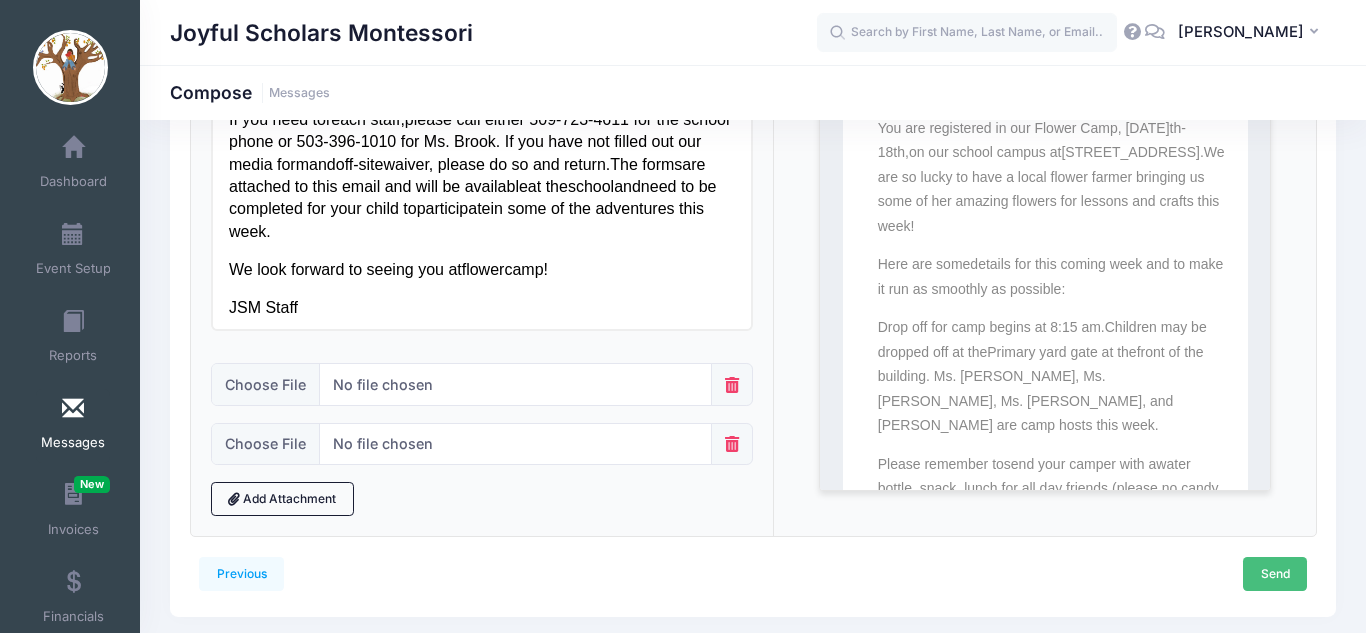 click on "Send" at bounding box center (1275, 574) 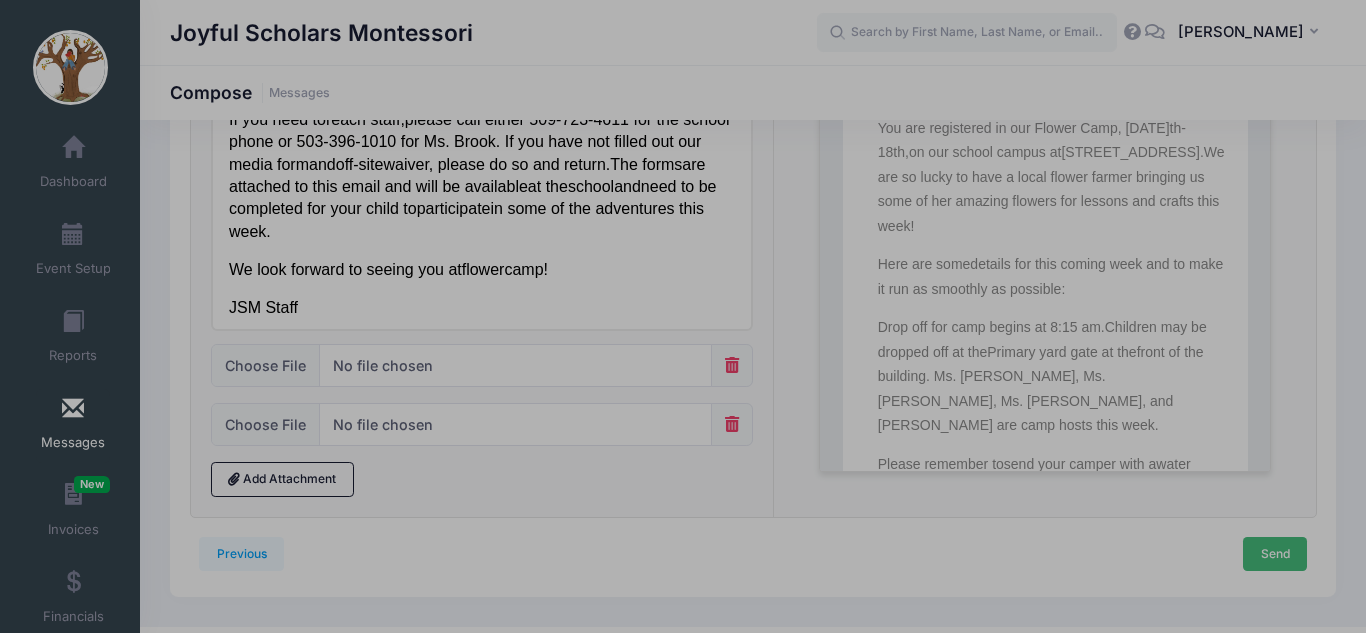 scroll, scrollTop: 0, scrollLeft: 0, axis: both 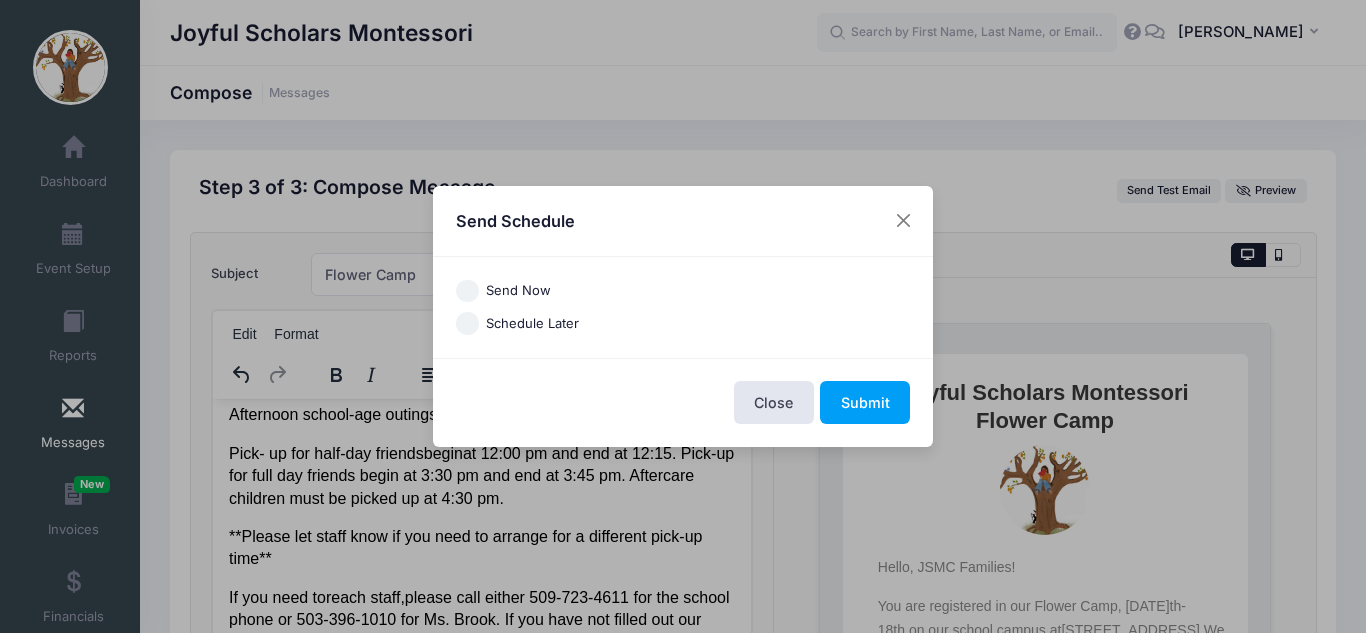 click on "Schedule Later" at bounding box center (532, 324) 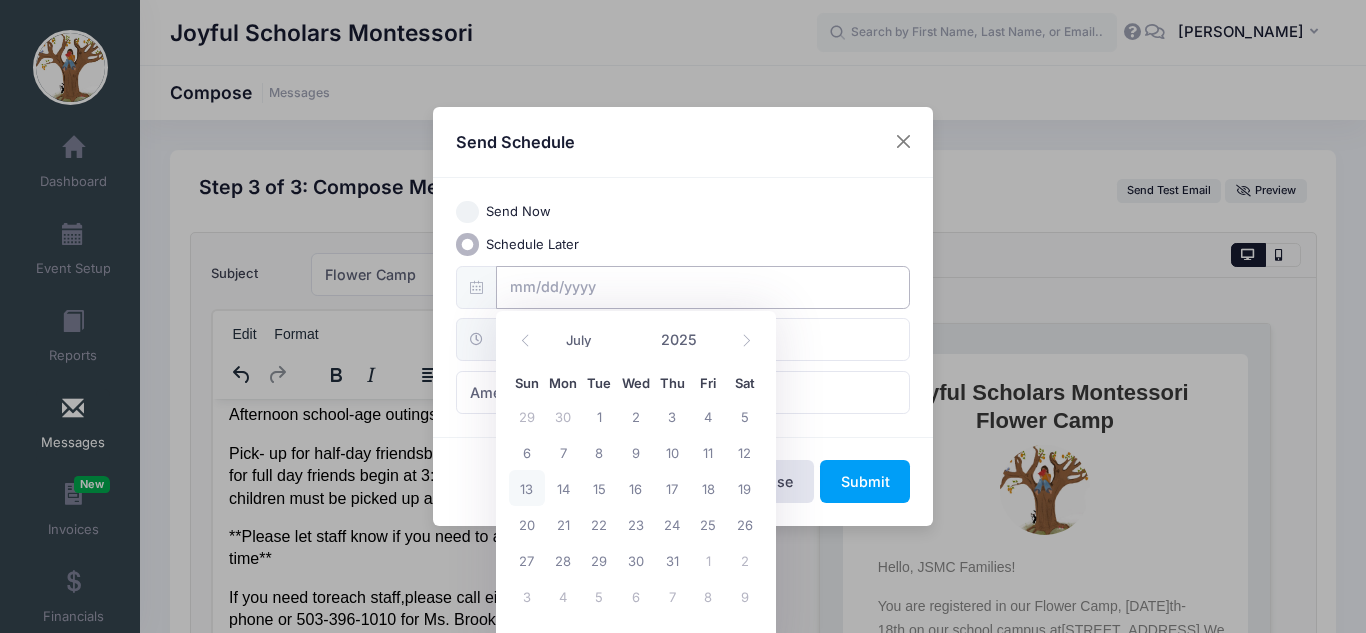 click at bounding box center (703, 287) 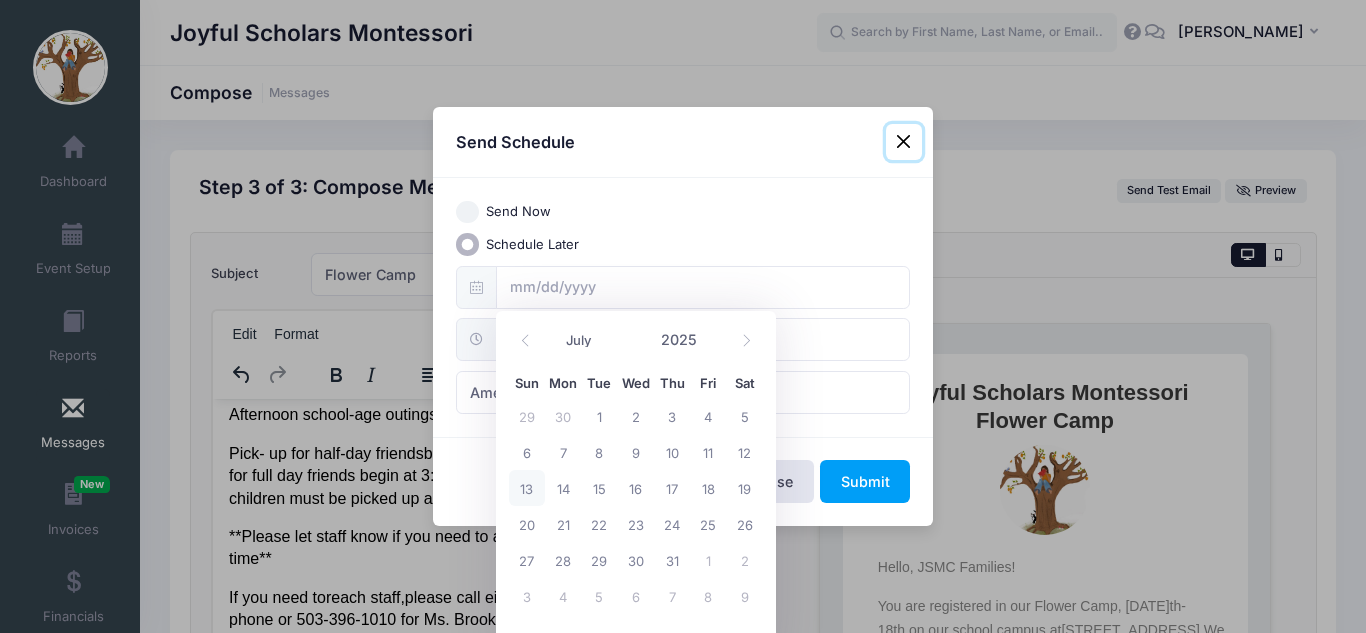 click on "13" at bounding box center [527, 488] 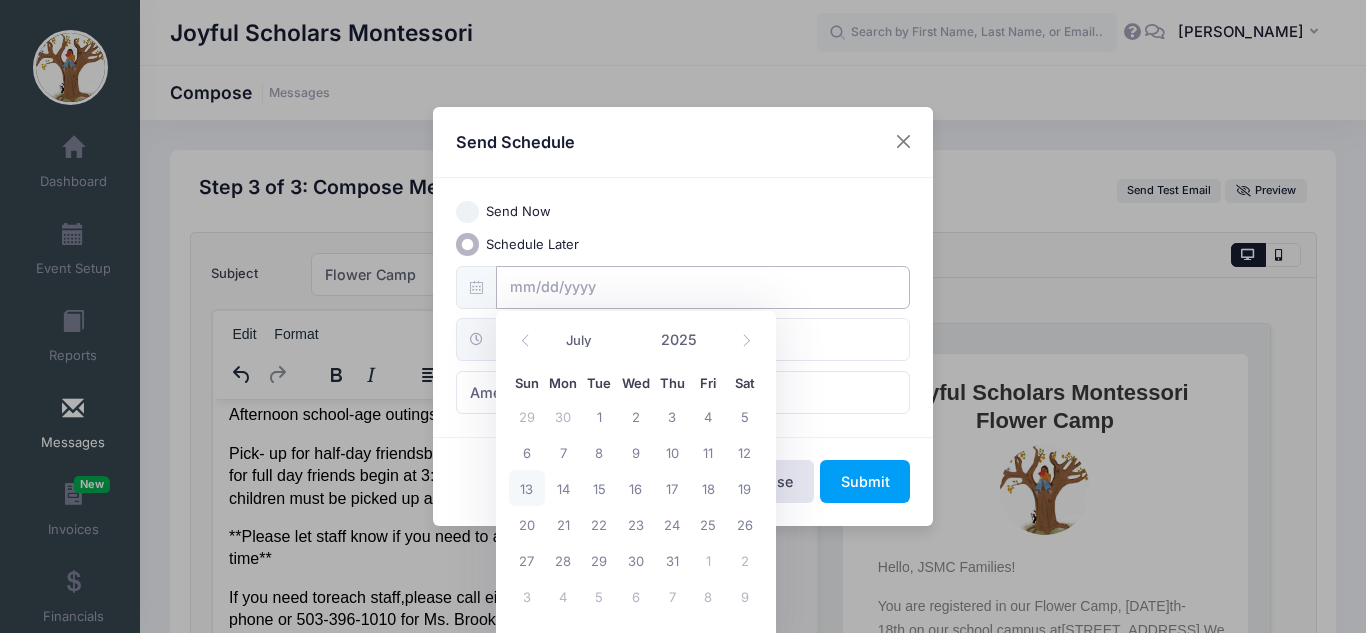 type on "07/13/2025" 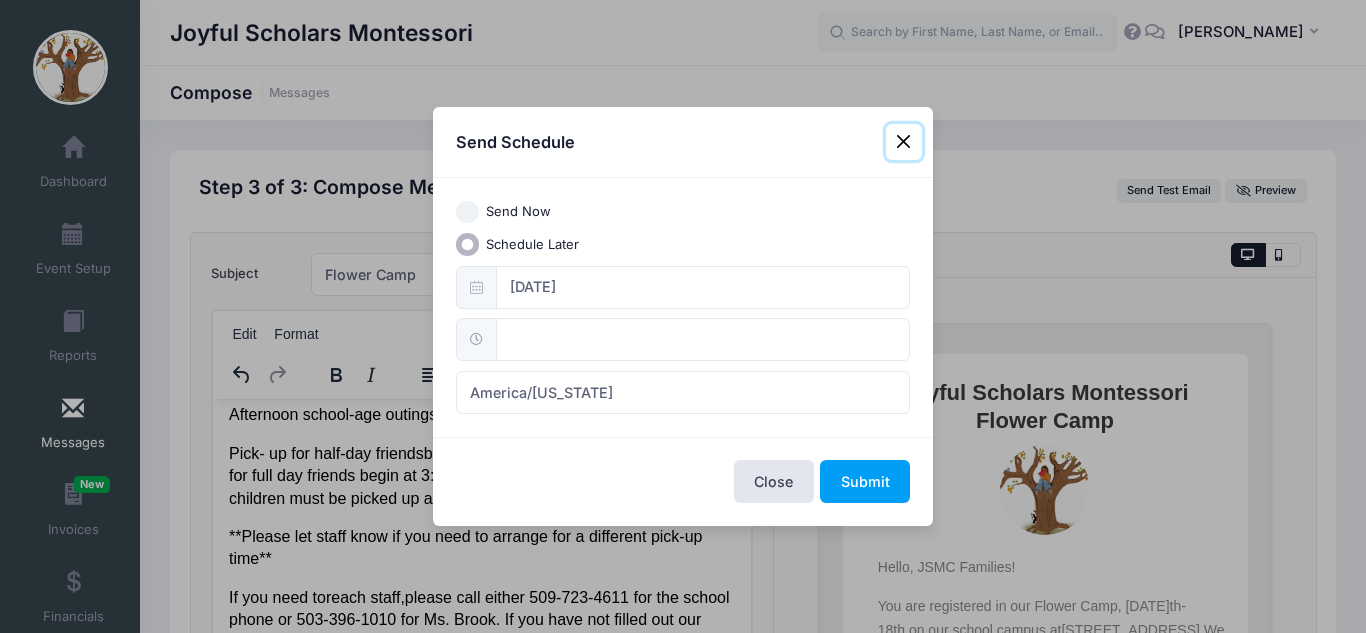 type on "12:00" 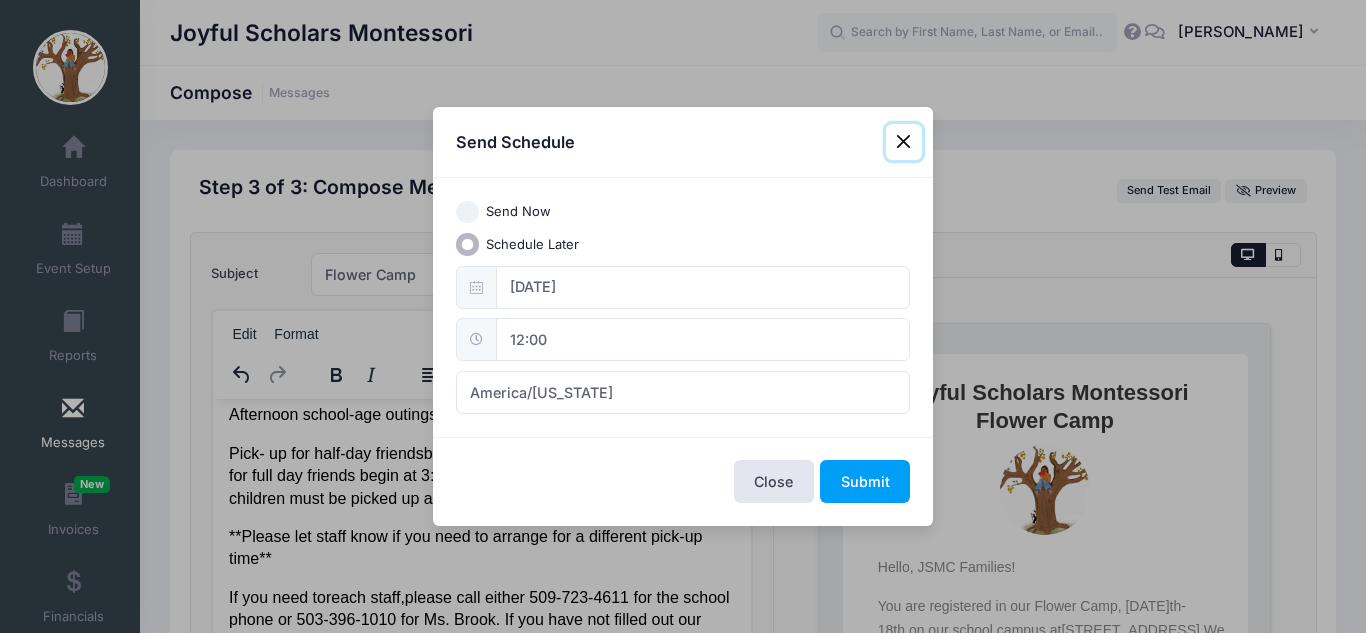 click on "12:00" at bounding box center (703, 339) 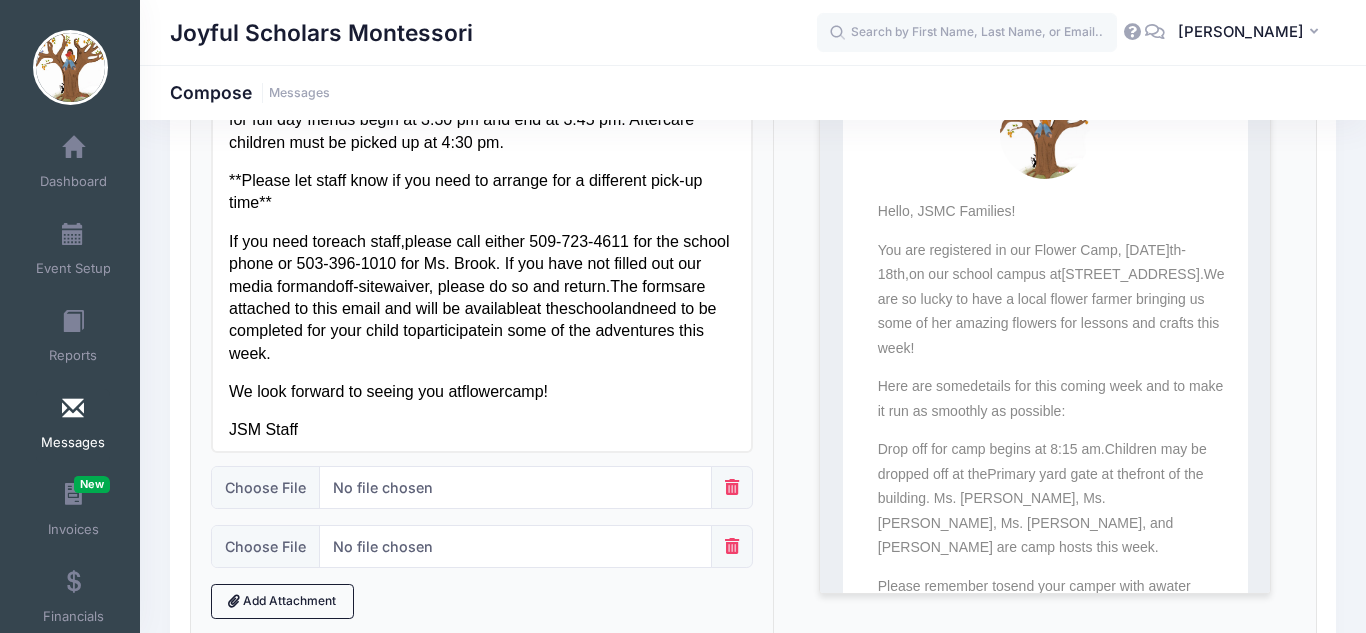 scroll, scrollTop: 358, scrollLeft: 0, axis: vertical 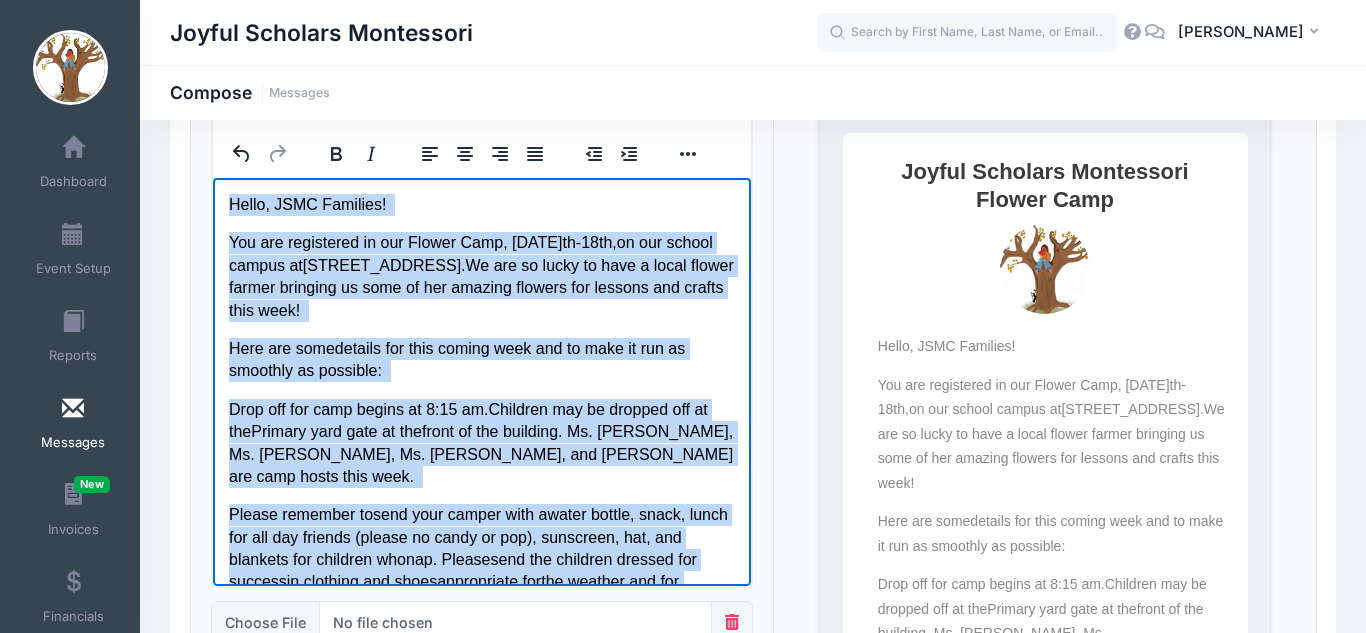 drag, startPoint x: 408, startPoint y: 525, endPoint x: 180, endPoint y: 72, distance: 507.142 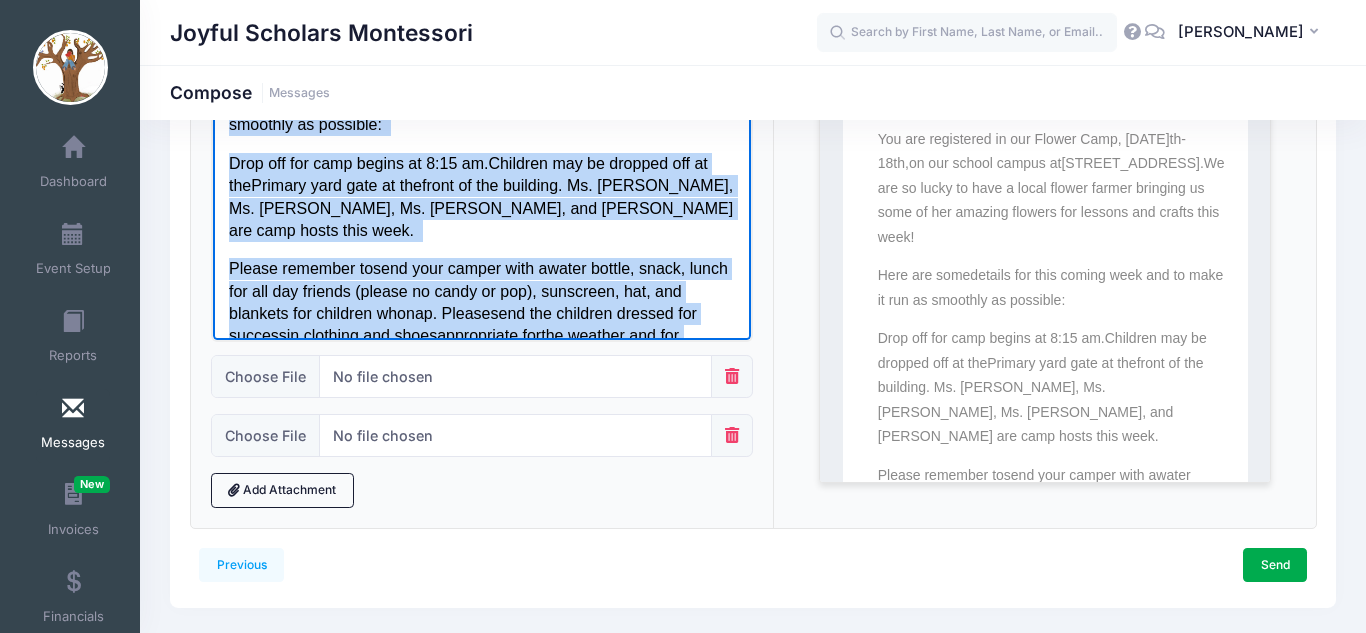 scroll, scrollTop: 518, scrollLeft: 0, axis: vertical 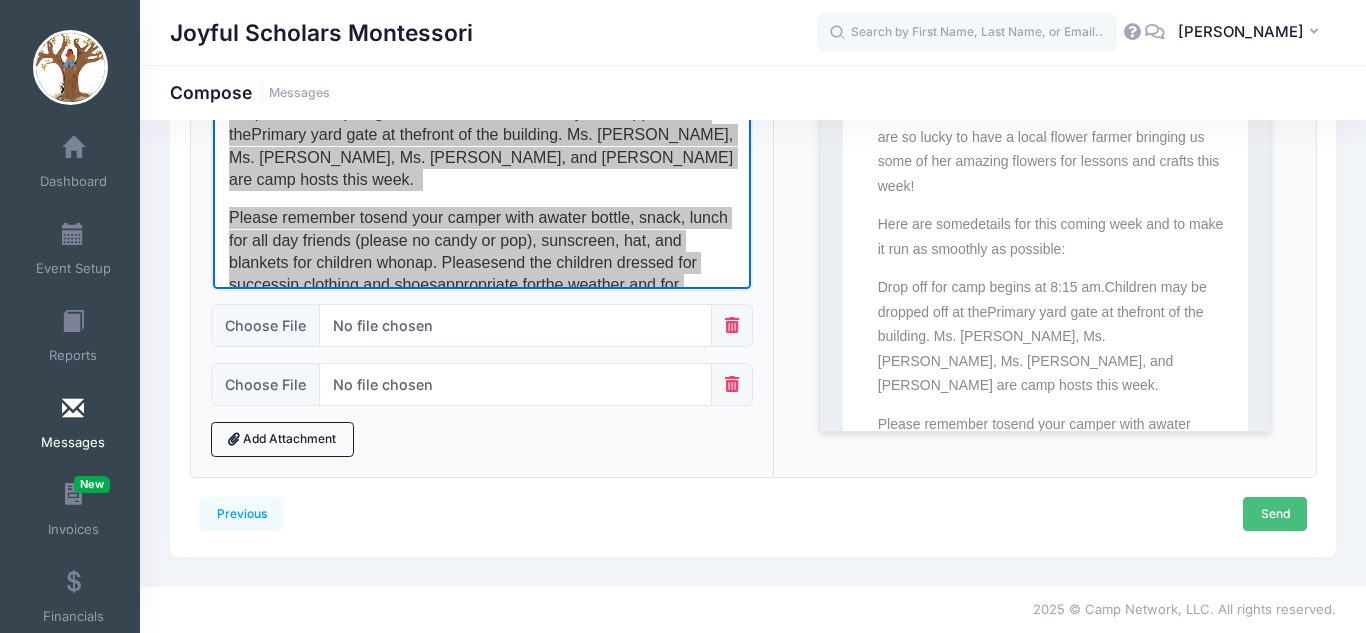click on "Send" at bounding box center [1275, 514] 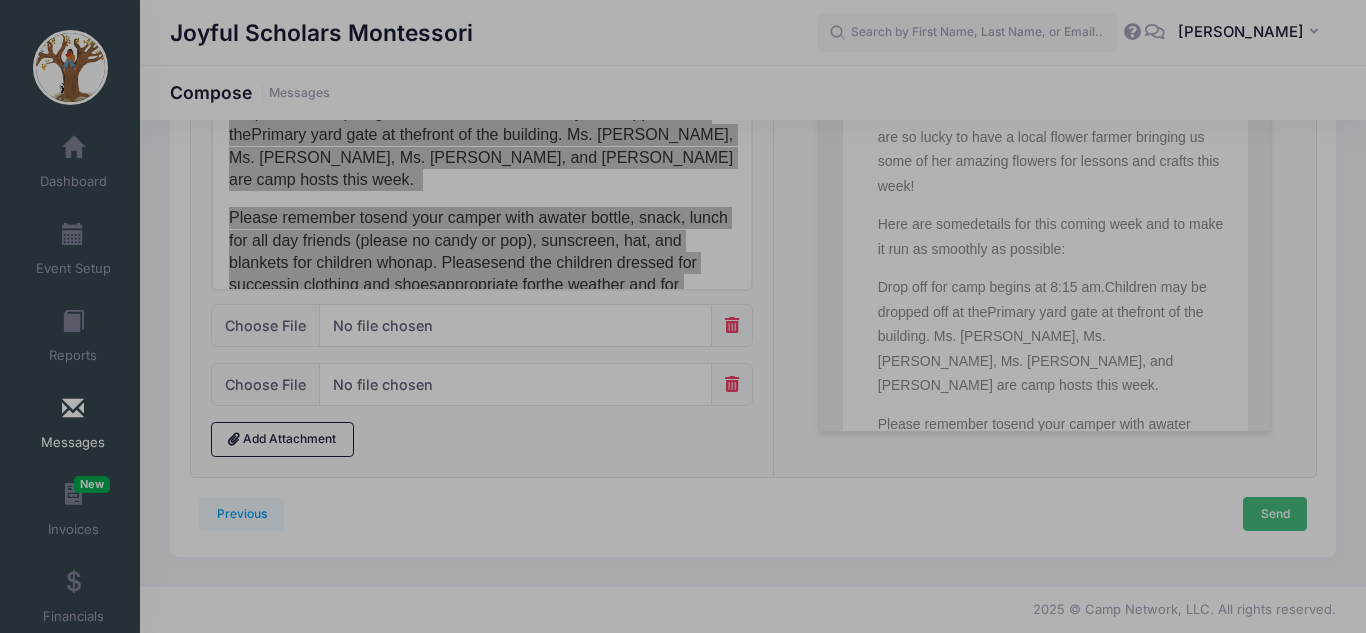 scroll, scrollTop: 0, scrollLeft: 0, axis: both 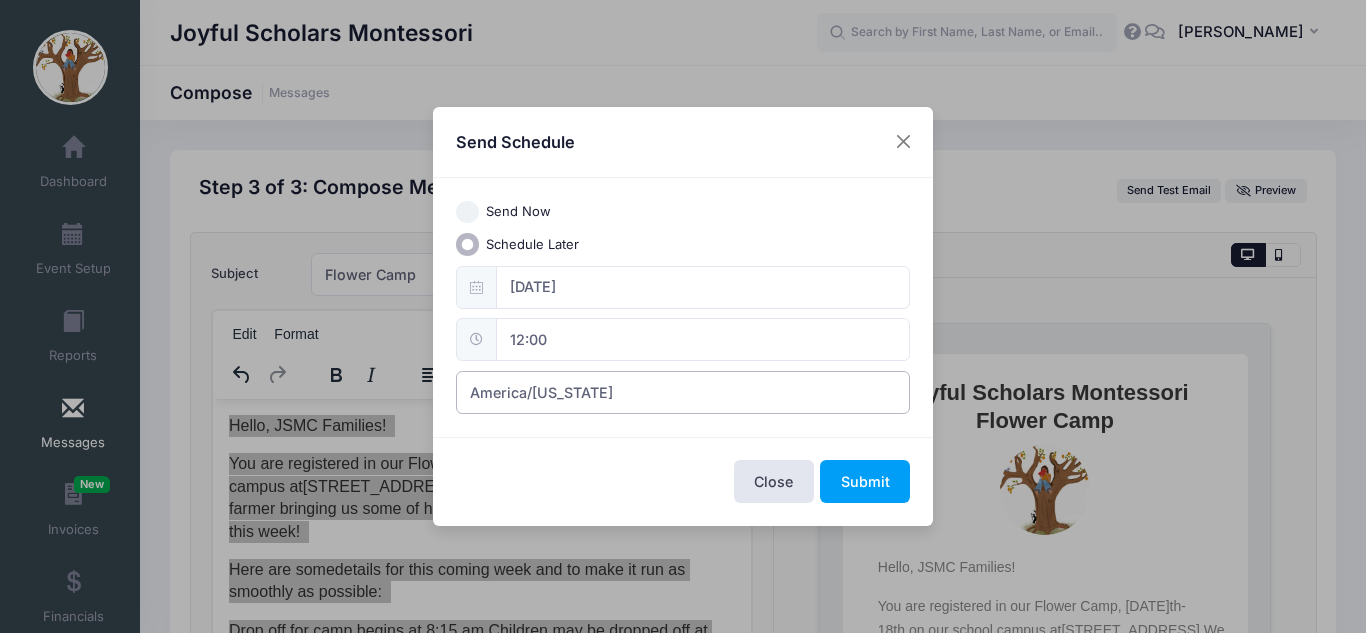 click on "America/New York" at bounding box center [683, 392] 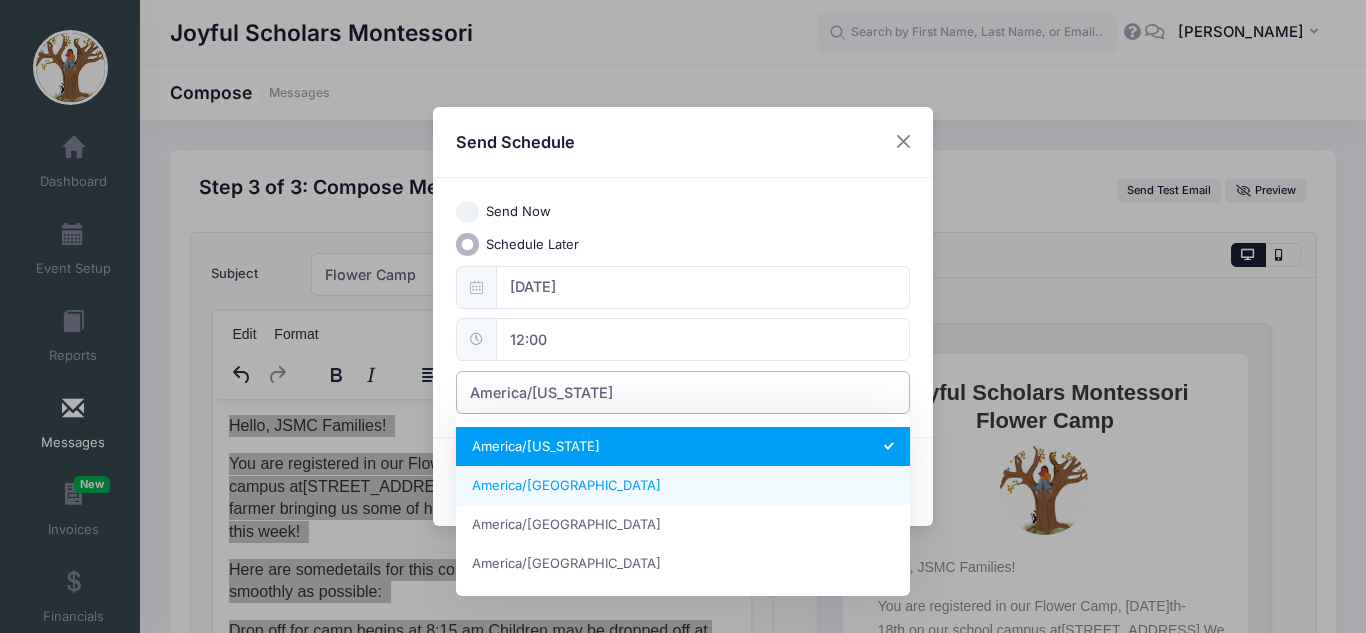 select on "America/Los_Angeles" 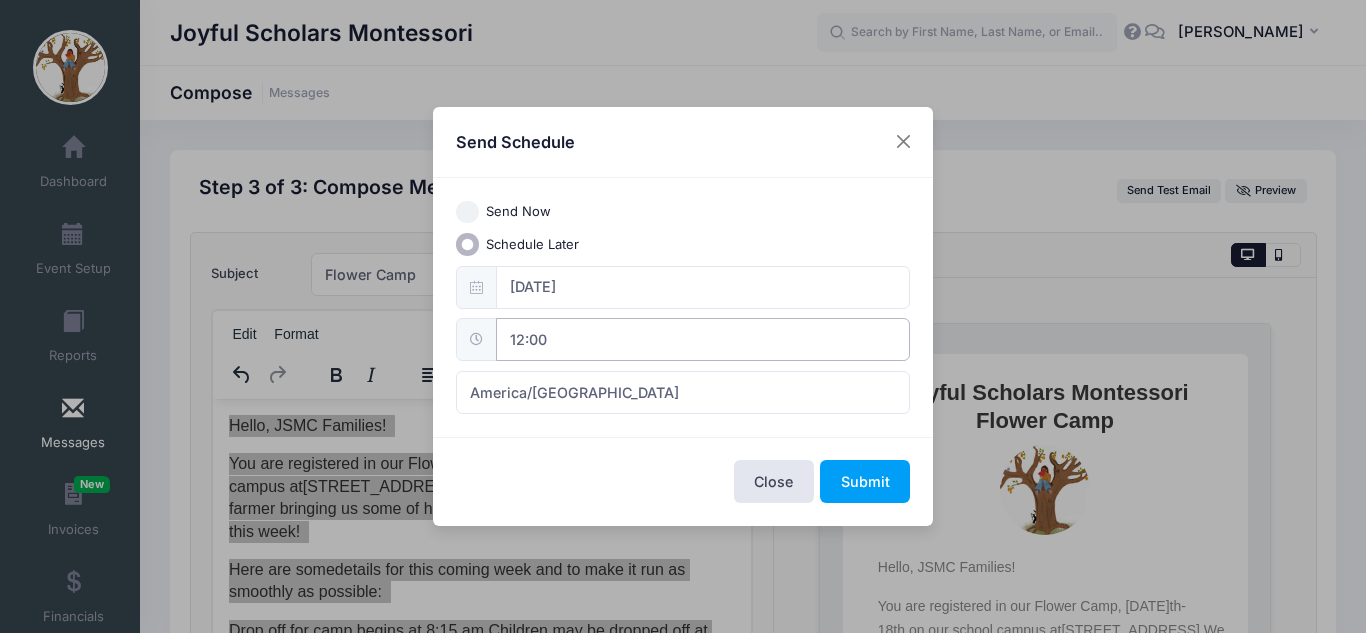 click on "12:00" at bounding box center (703, 339) 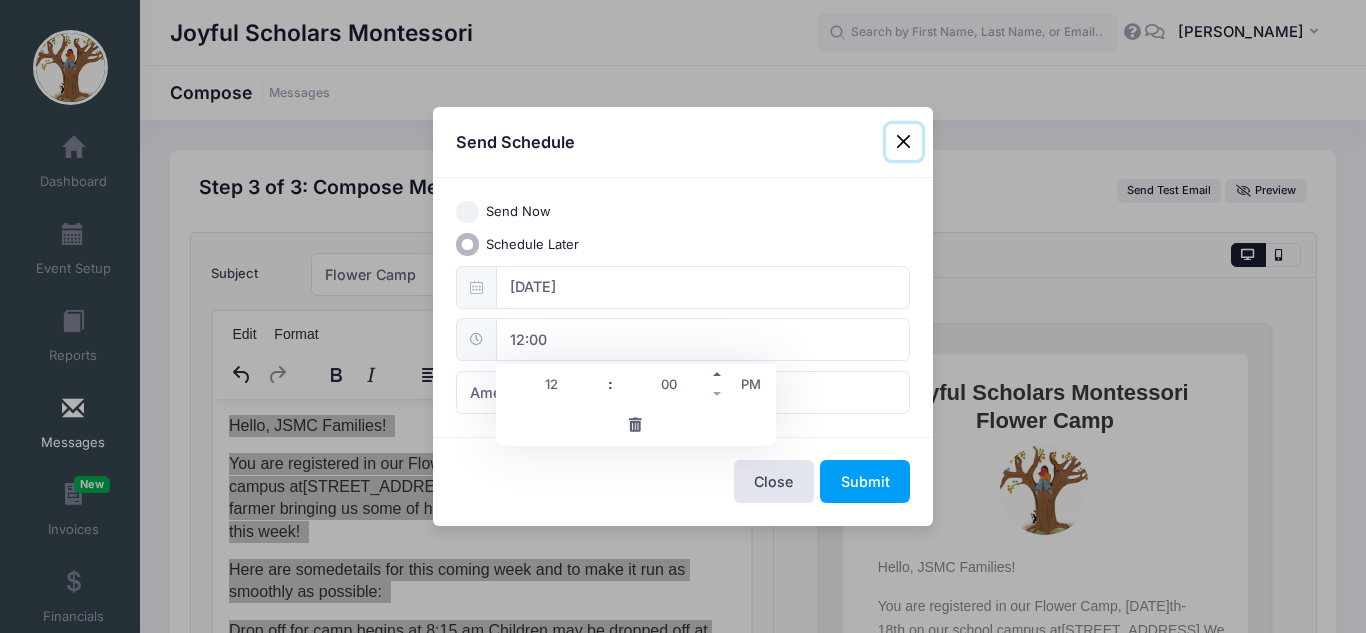 click at bounding box center (718, 374) 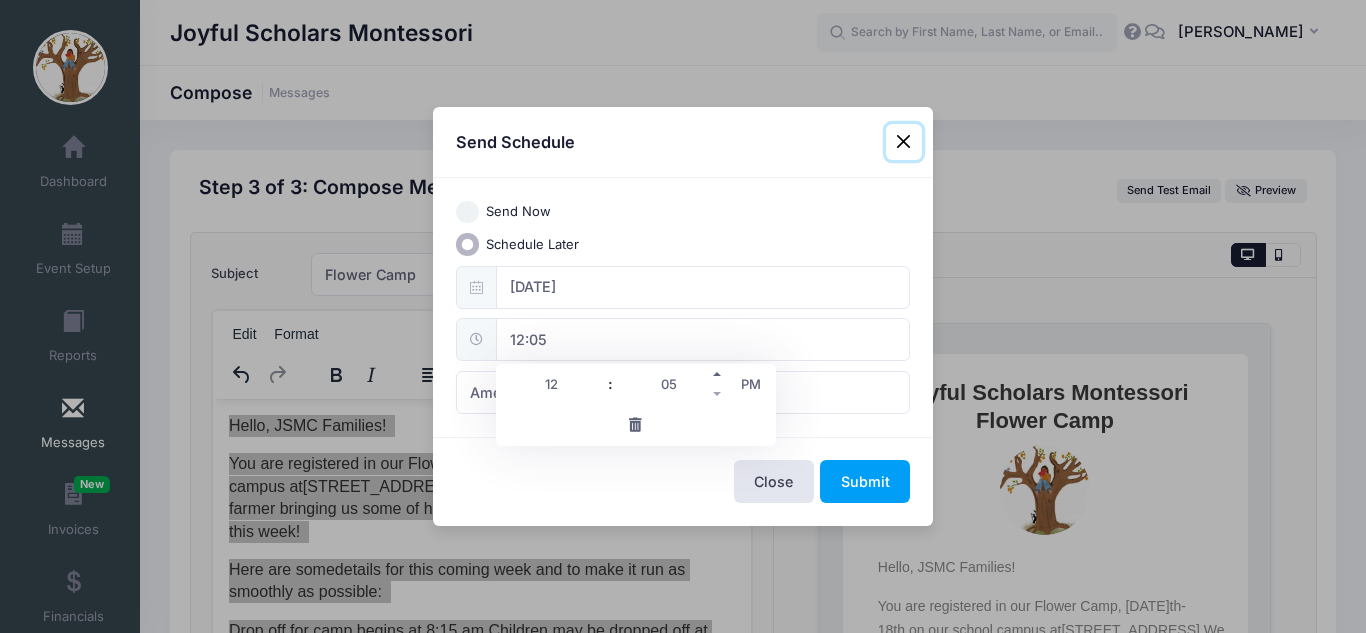 click at bounding box center (718, 374) 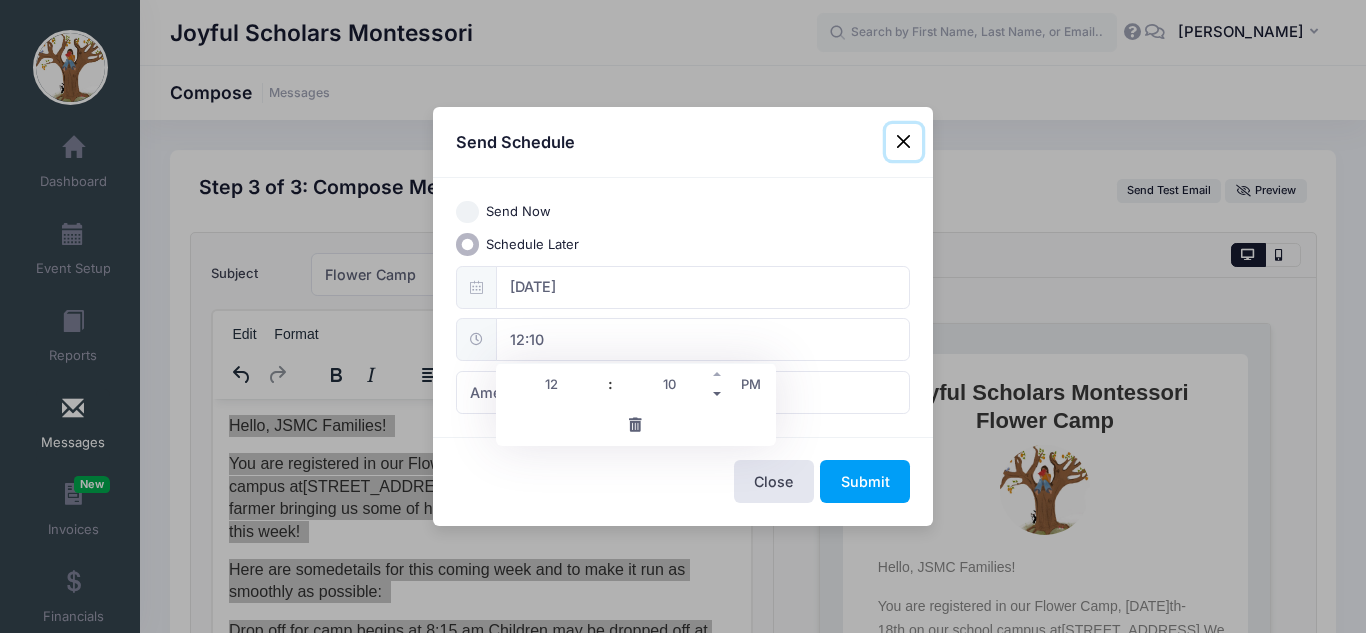 click at bounding box center [718, 394] 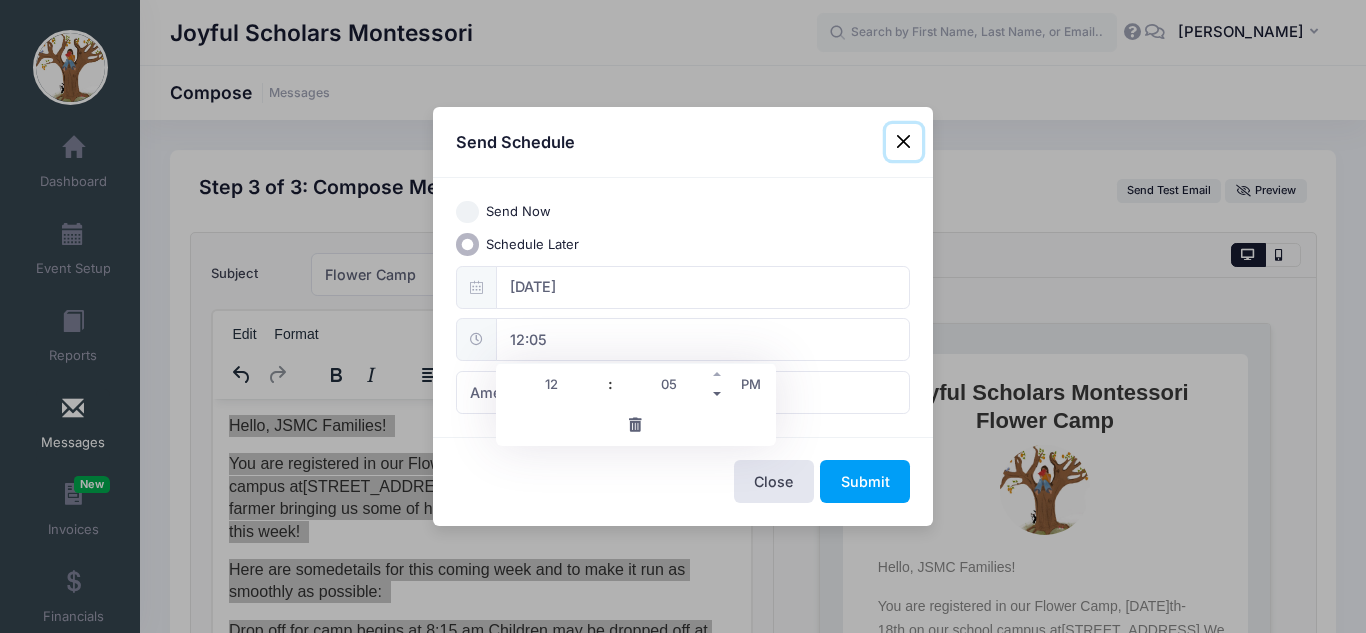 click at bounding box center (718, 394) 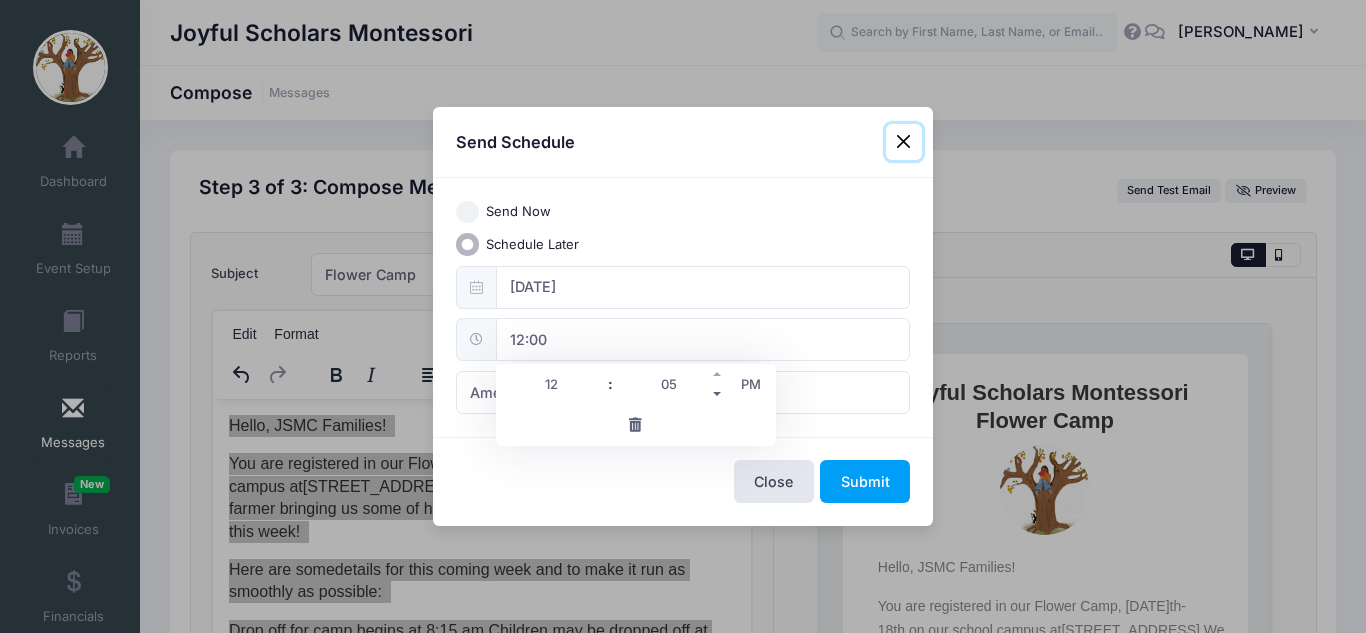 type on "00" 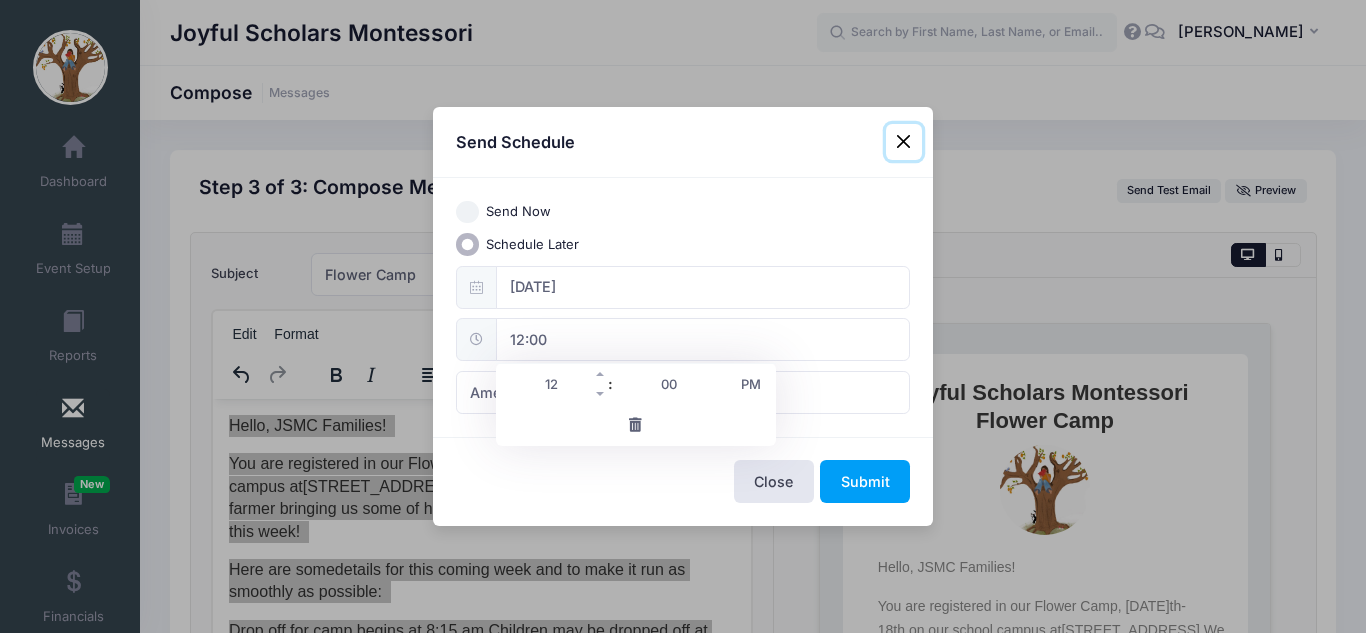 click on "12" at bounding box center (552, 384) 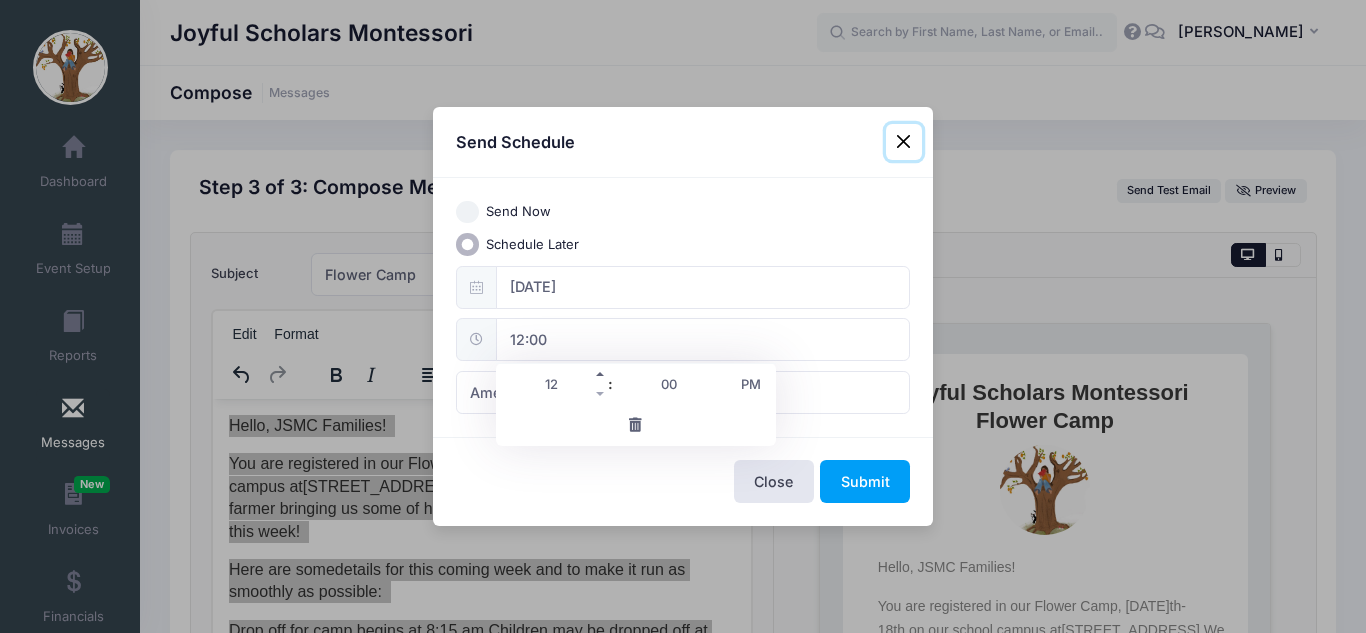 click at bounding box center (601, 374) 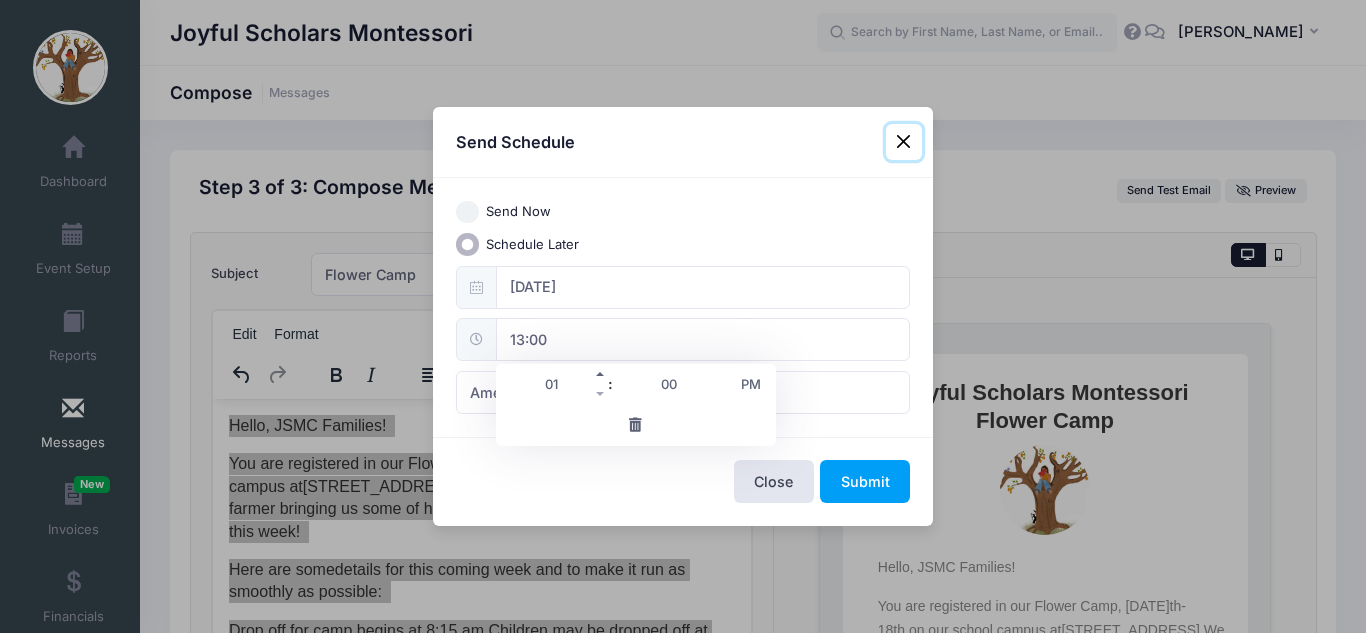 click at bounding box center [601, 374] 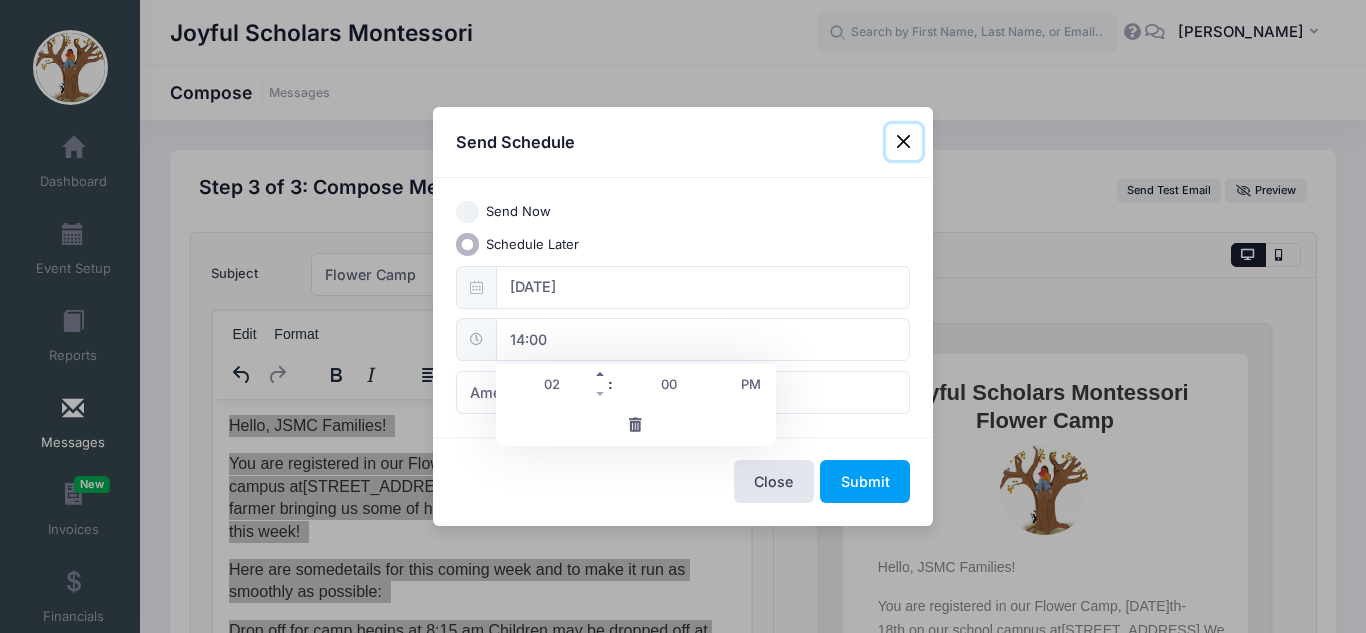 click at bounding box center [601, 374] 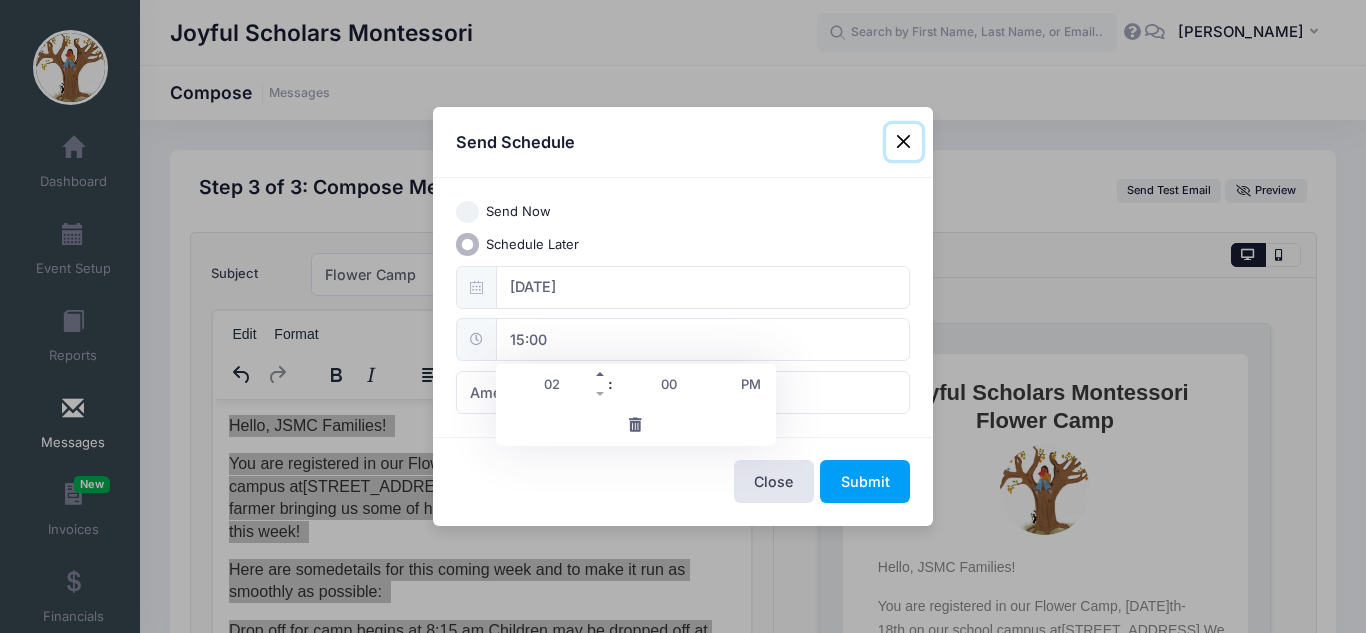type on "03" 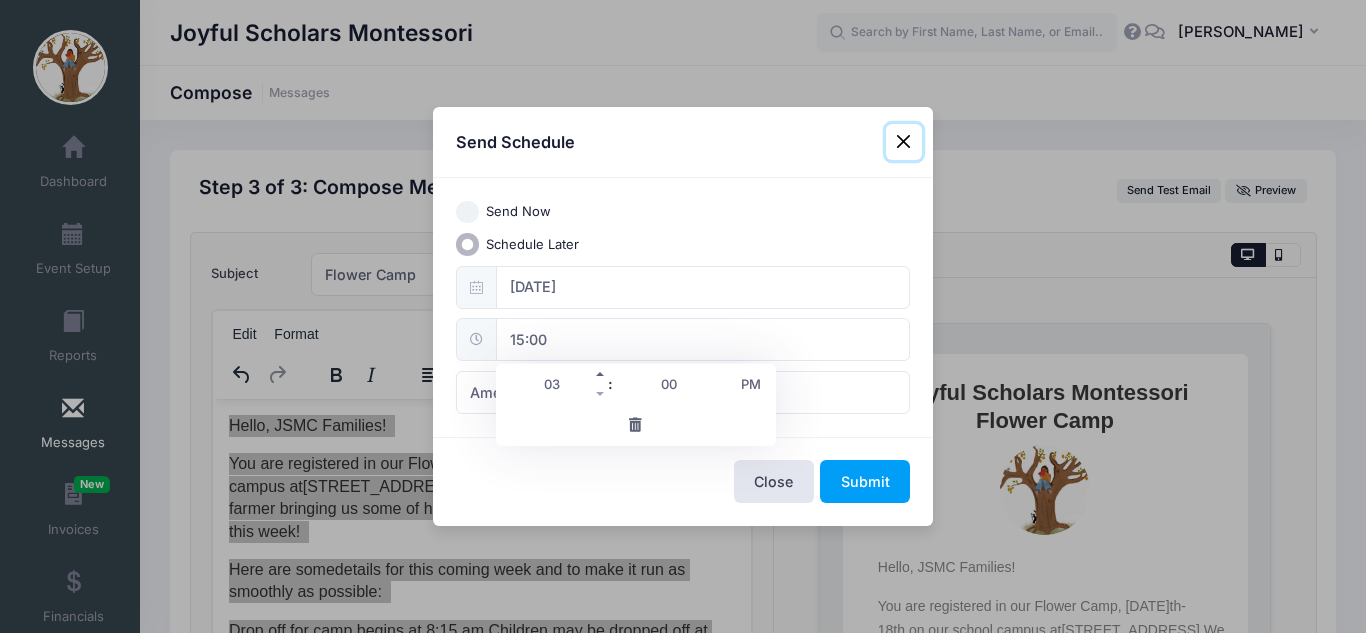 click at bounding box center (601, 374) 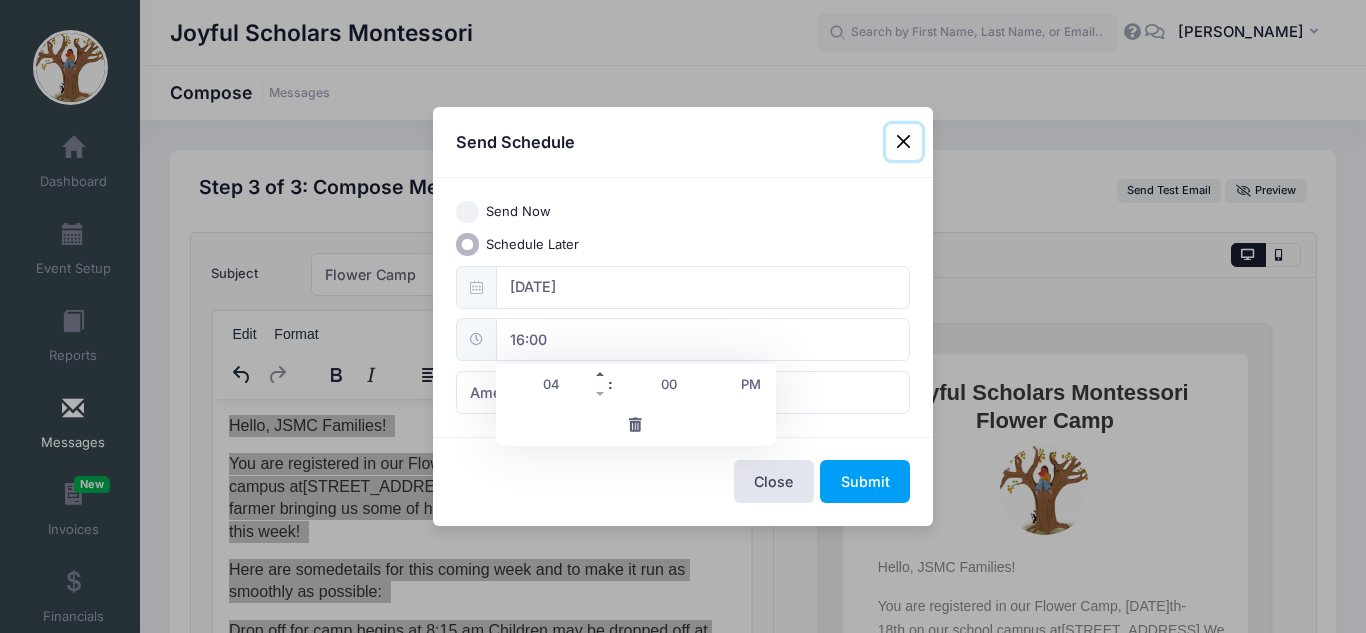 click at bounding box center [601, 374] 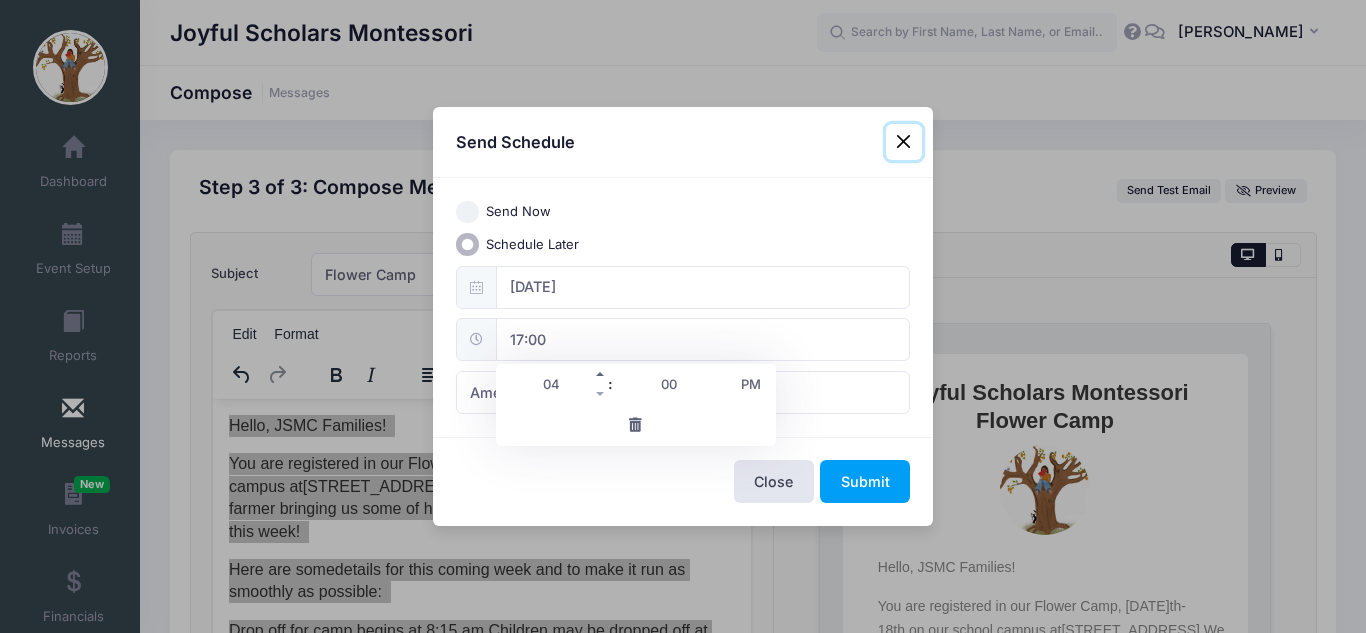 type on "05" 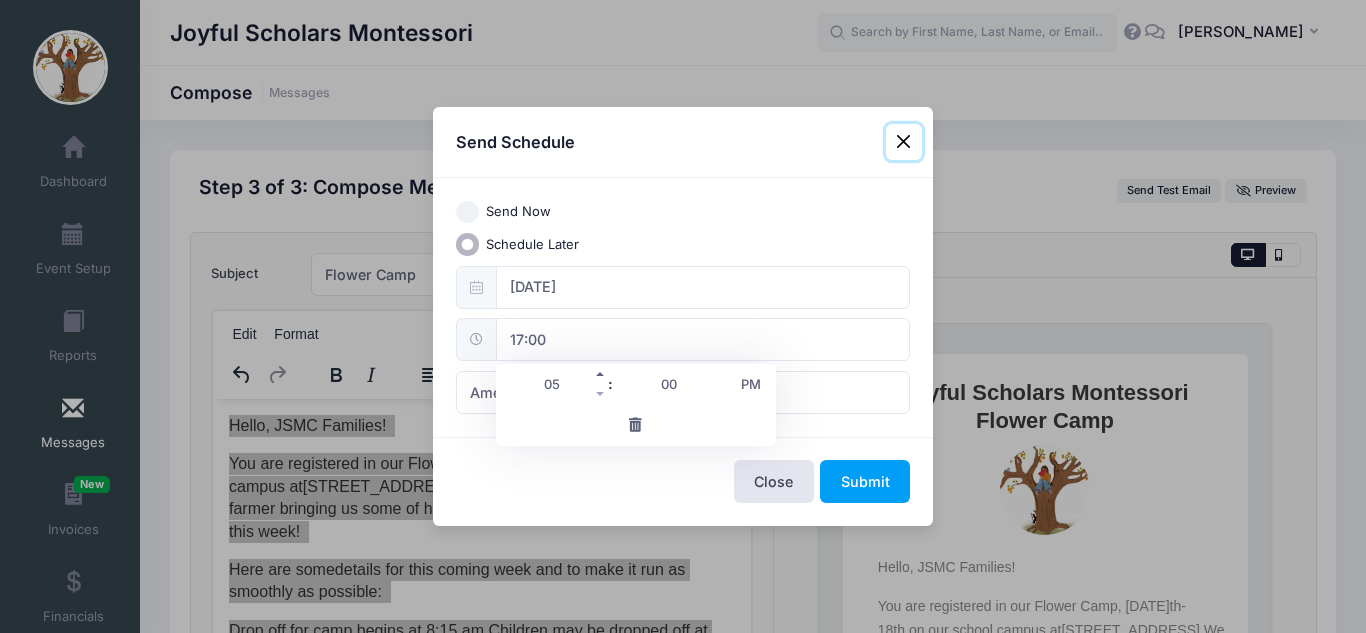 click at bounding box center (601, 374) 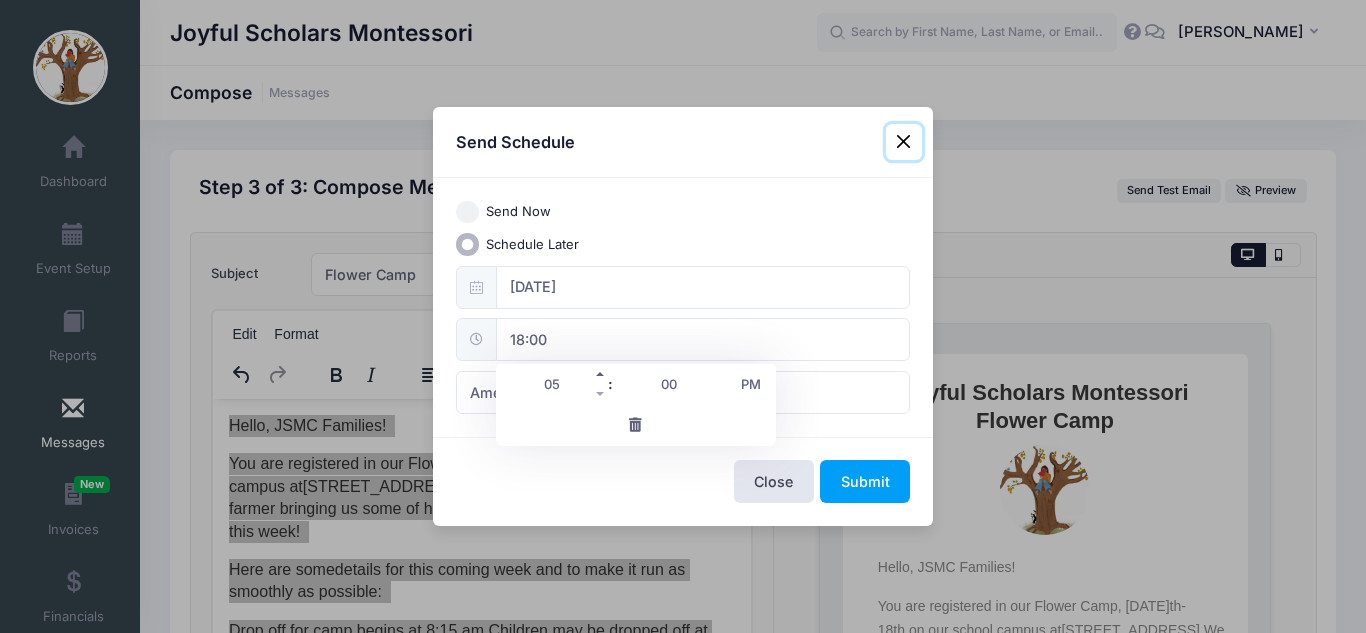 type on "06" 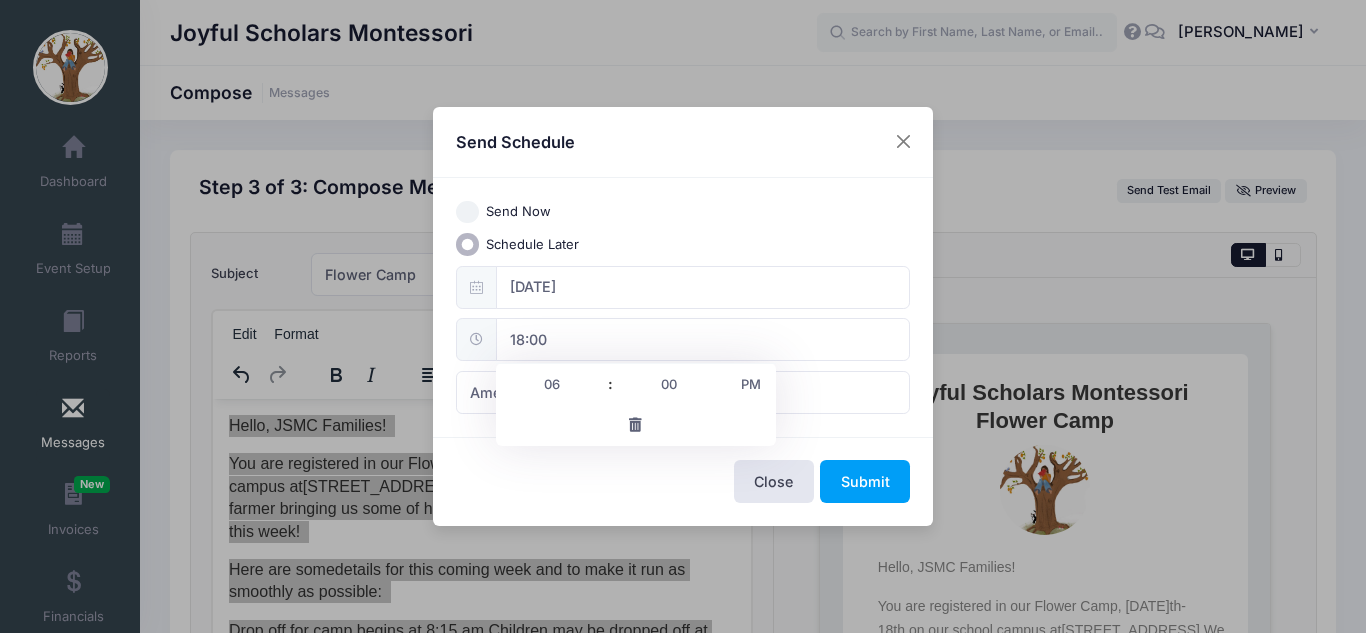 click on "Close
Submit" at bounding box center [683, 481] 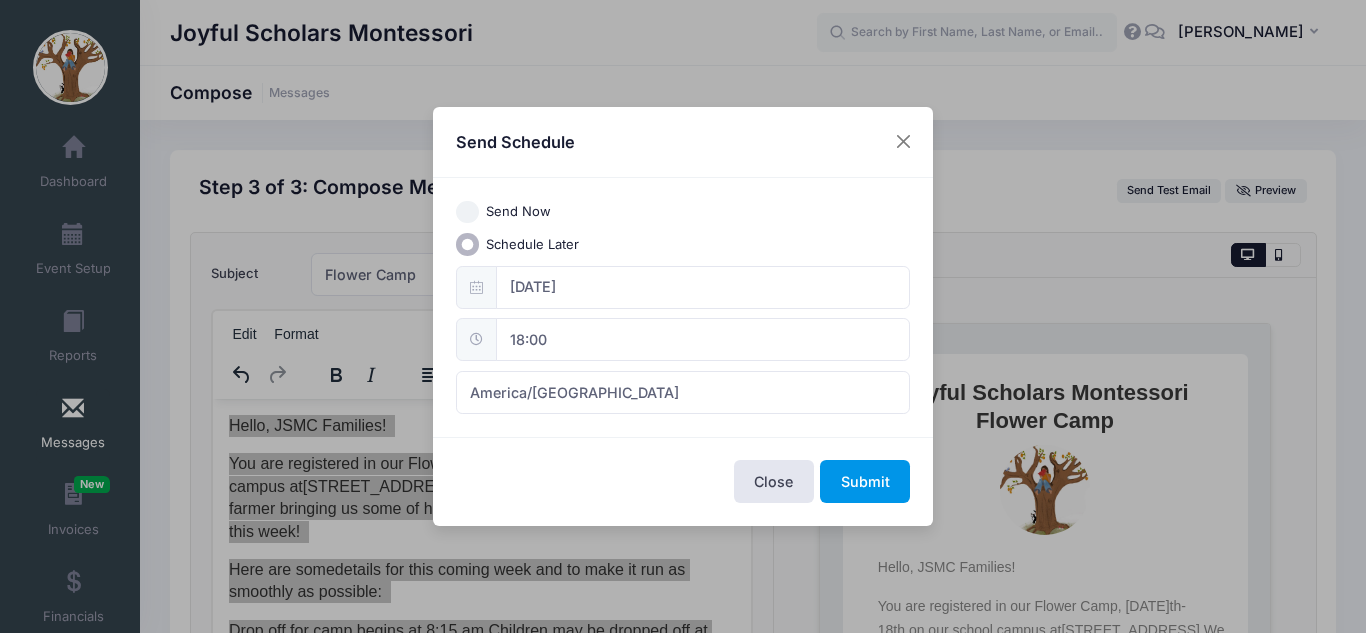 click on "Submit" at bounding box center (865, 481) 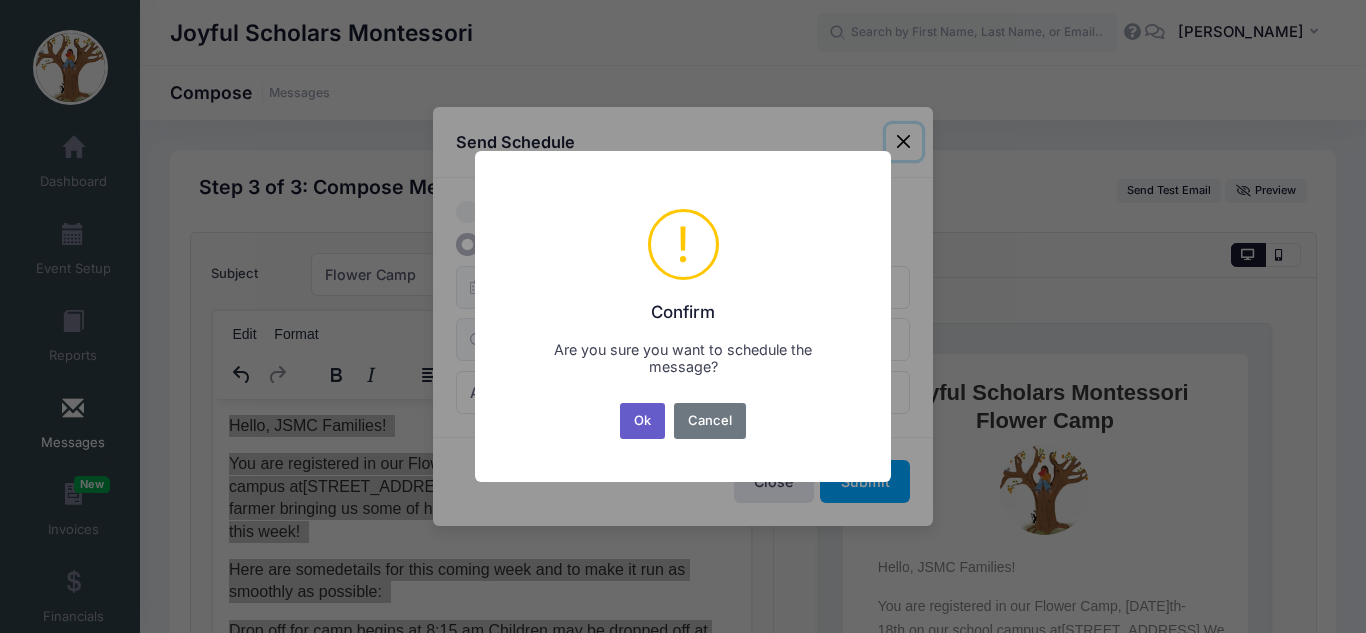 click on "Ok" at bounding box center (643, 421) 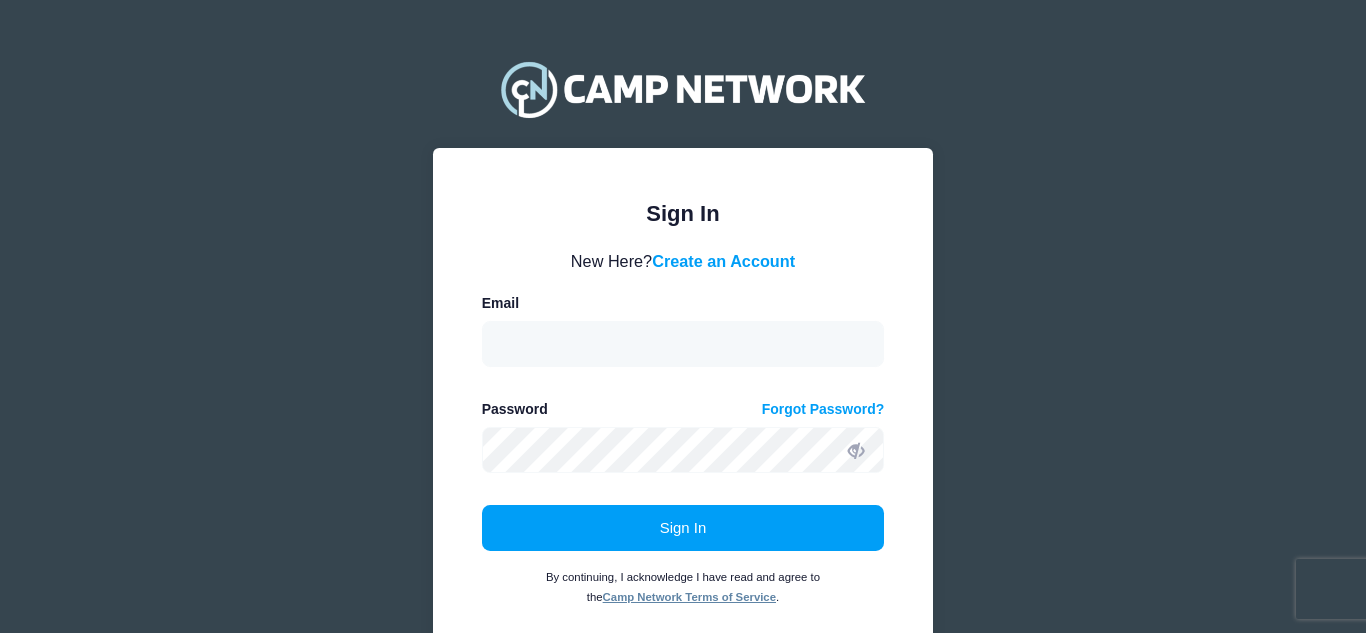 scroll, scrollTop: 0, scrollLeft: 0, axis: both 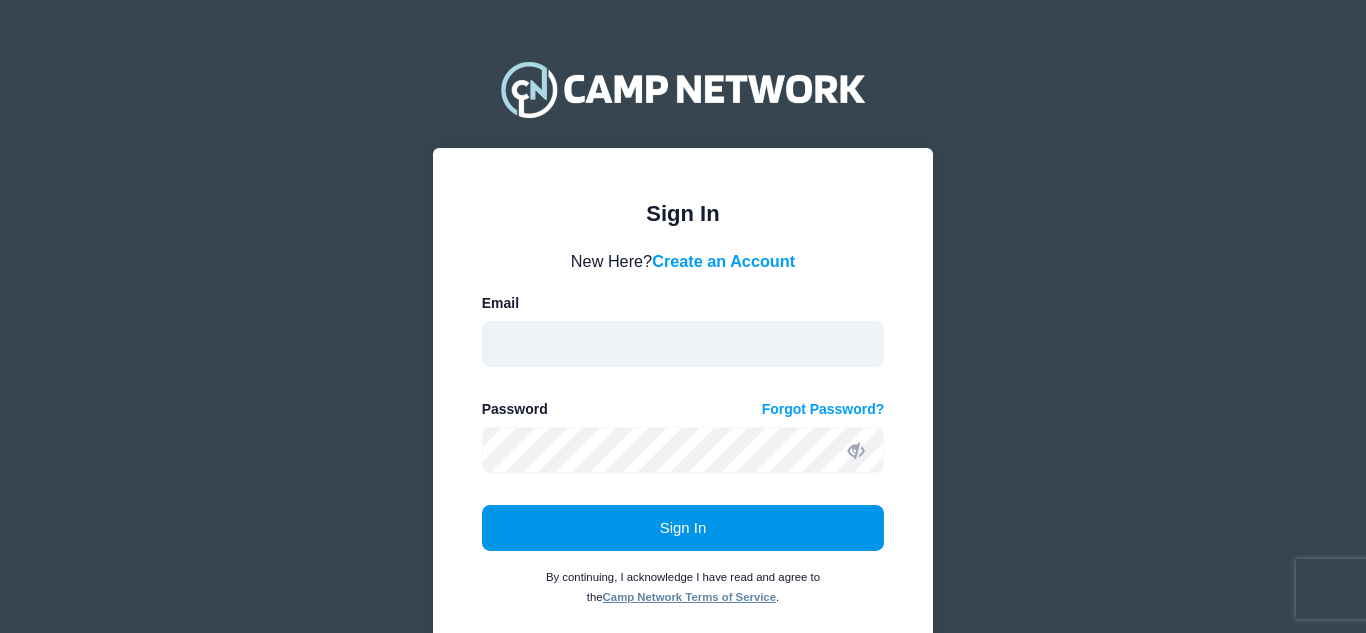 type on "[EMAIL_ADDRESS][DOMAIN_NAME]" 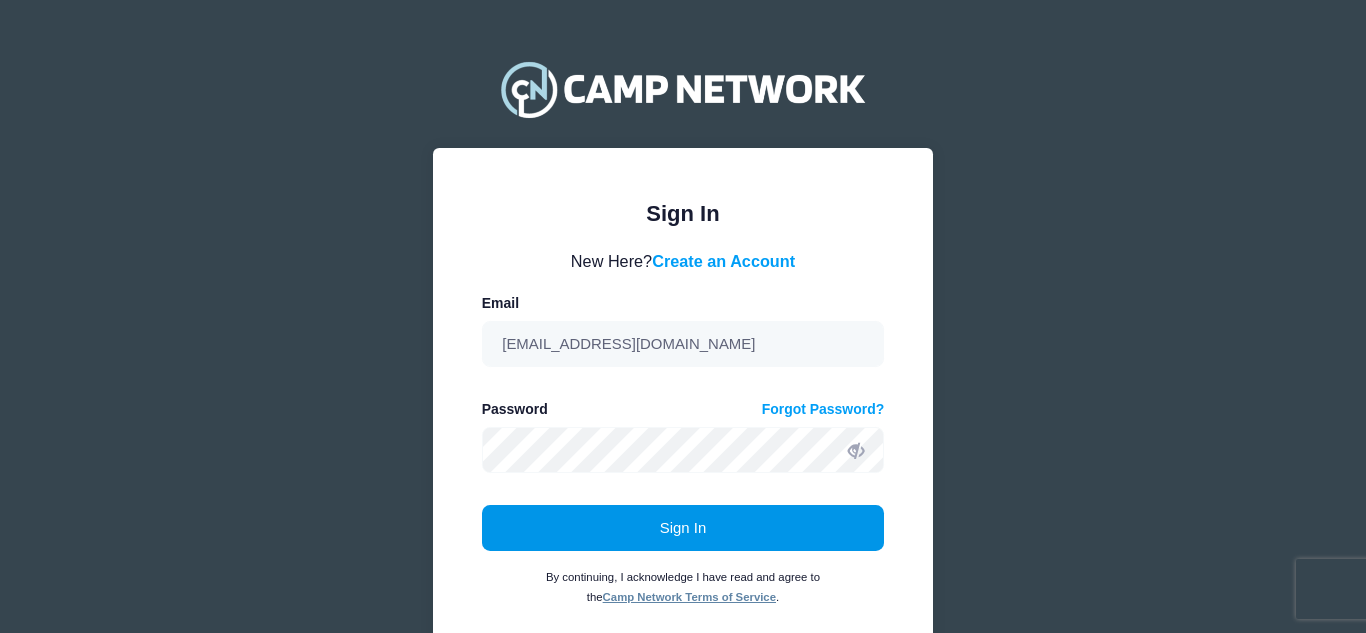 click on "Sign In" at bounding box center [683, 528] 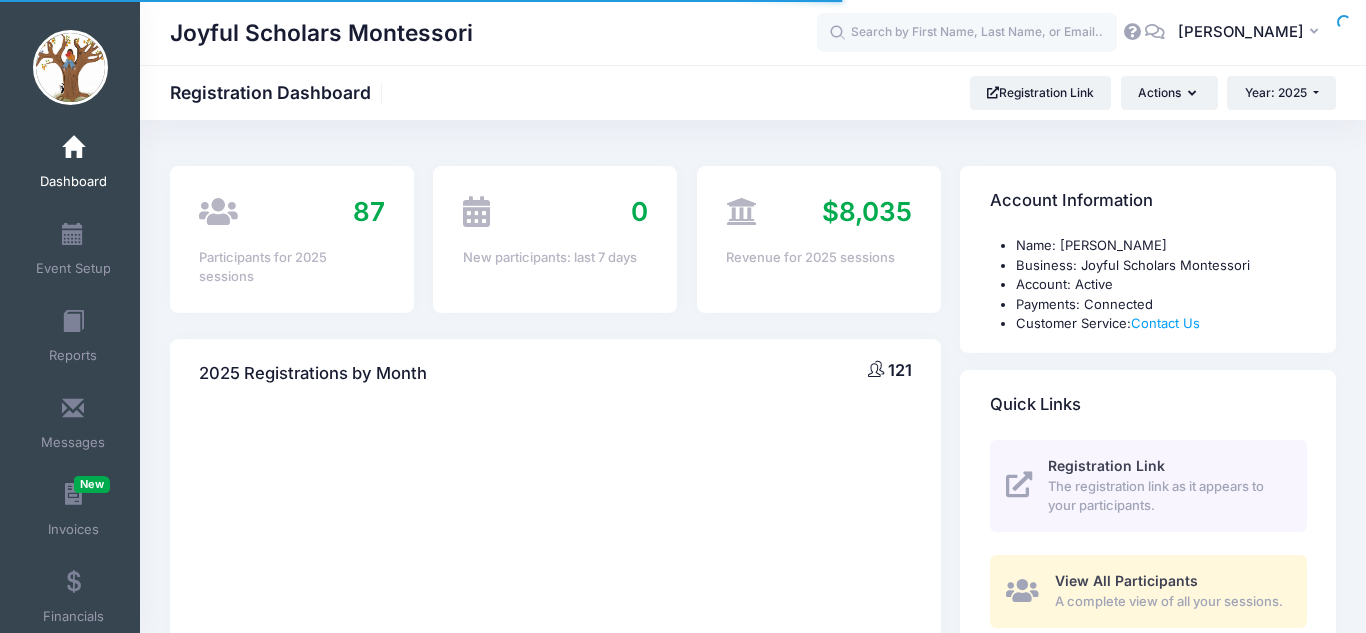 select 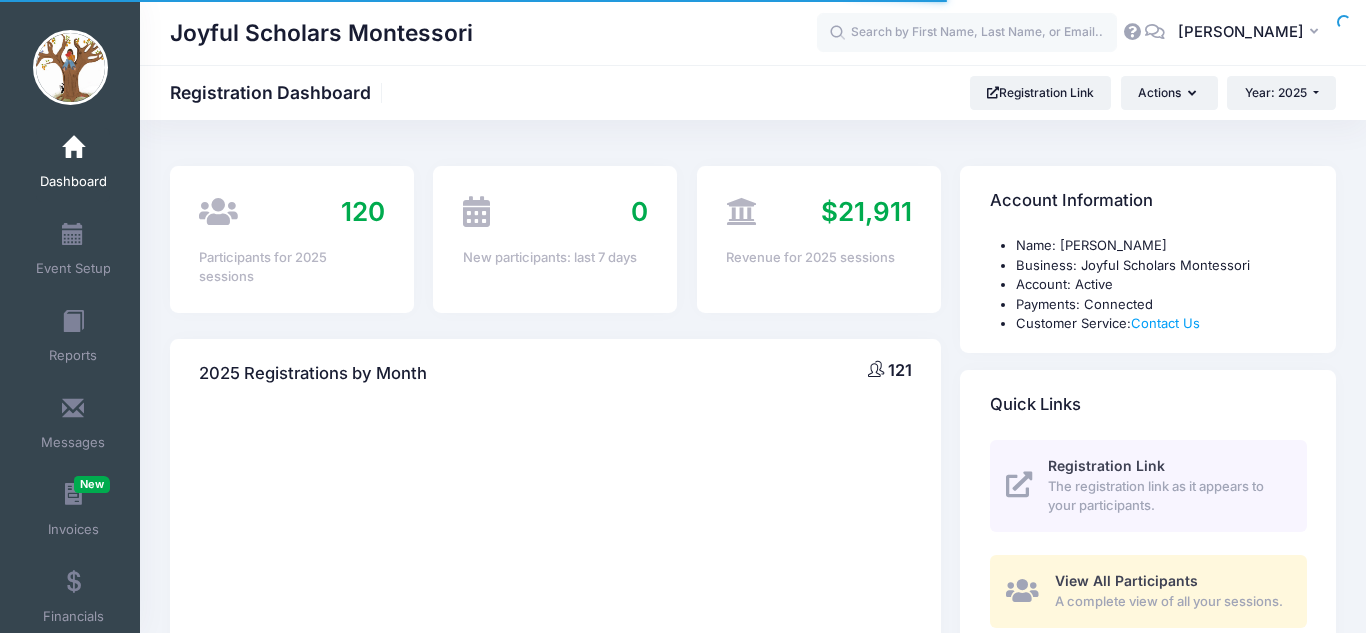scroll, scrollTop: 0, scrollLeft: 0, axis: both 